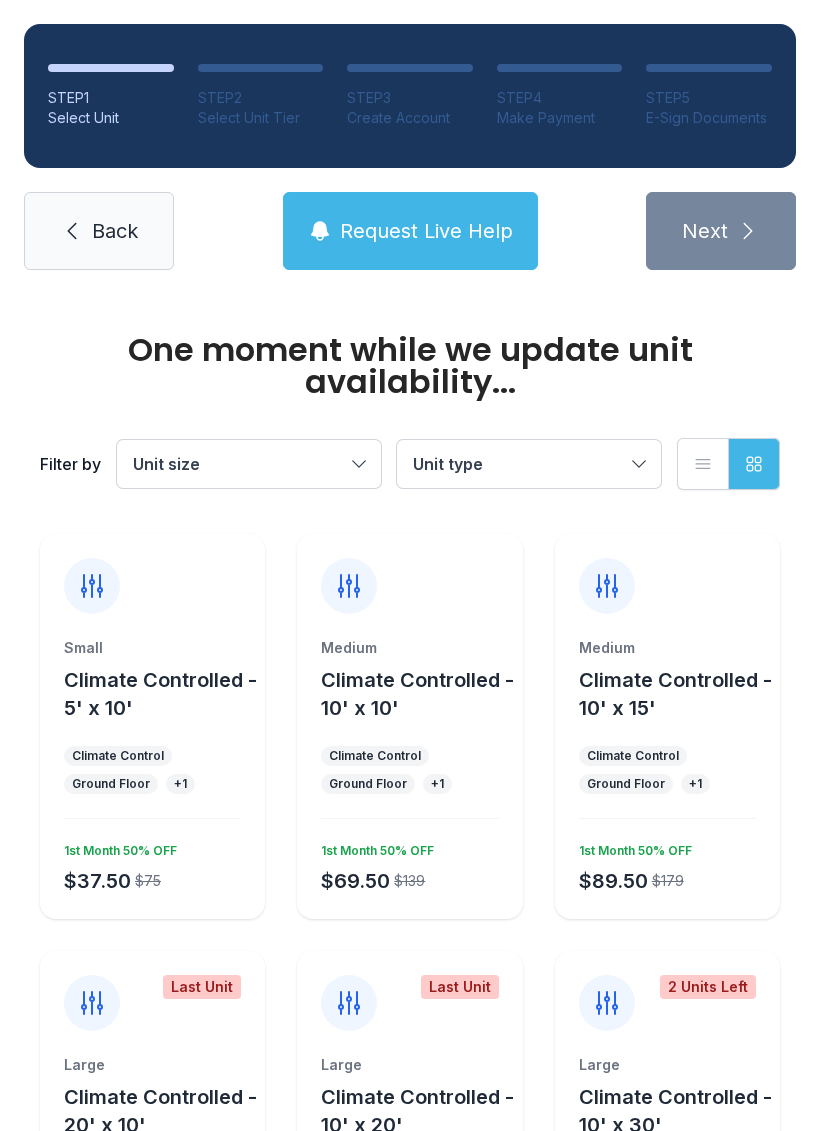 scroll, scrollTop: 0, scrollLeft: 0, axis: both 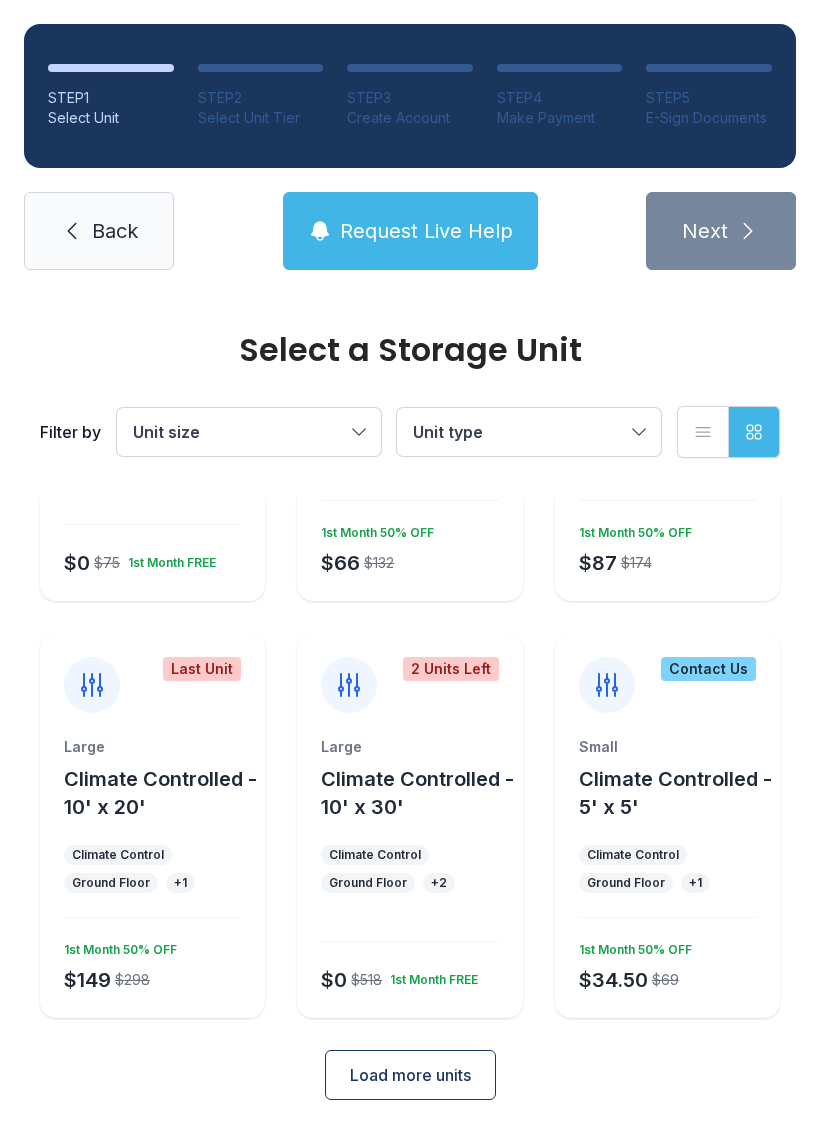 click on "Load more units" at bounding box center (410, 1075) 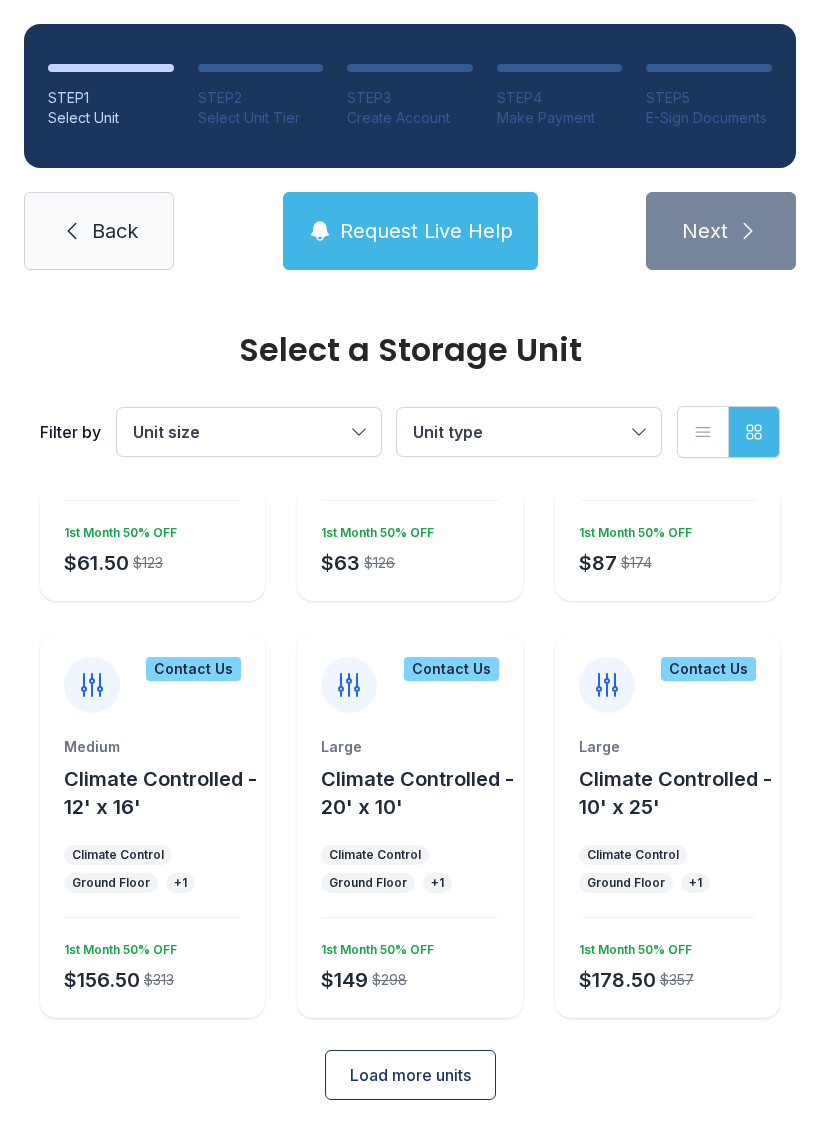 click on "Load more units" at bounding box center (410, 1075) 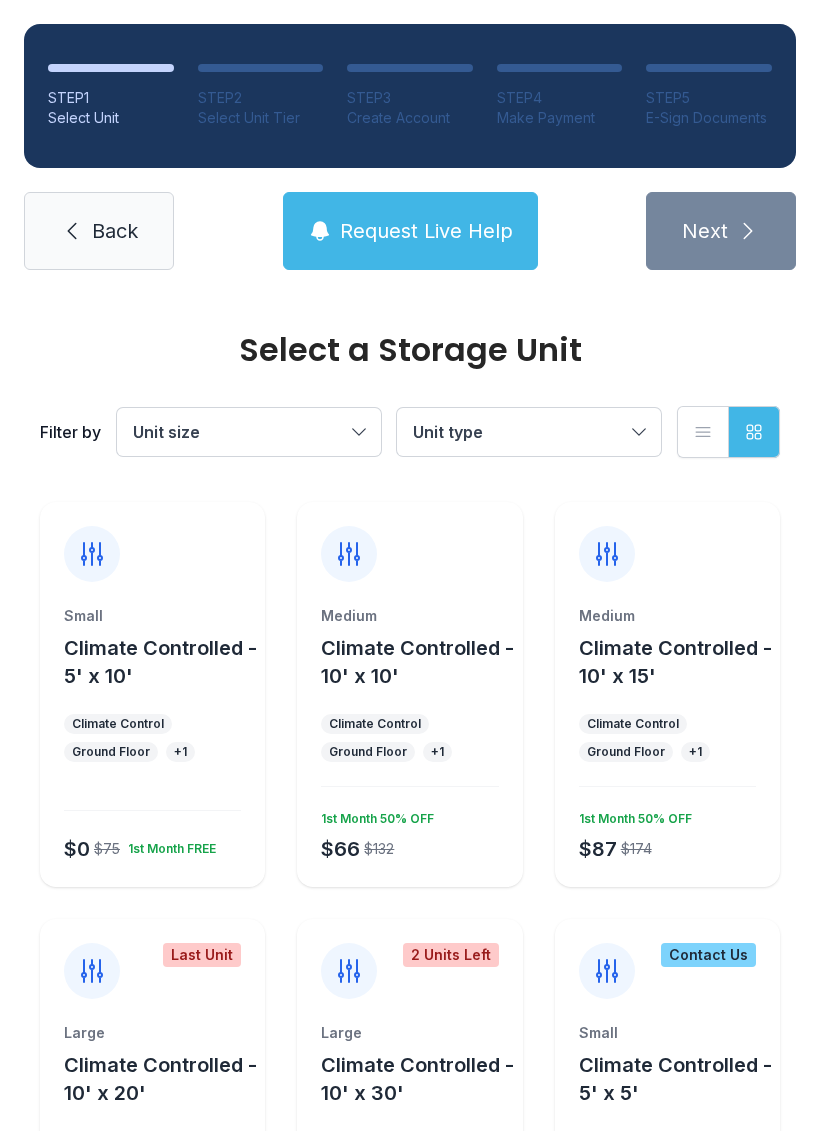 scroll, scrollTop: 0, scrollLeft: 0, axis: both 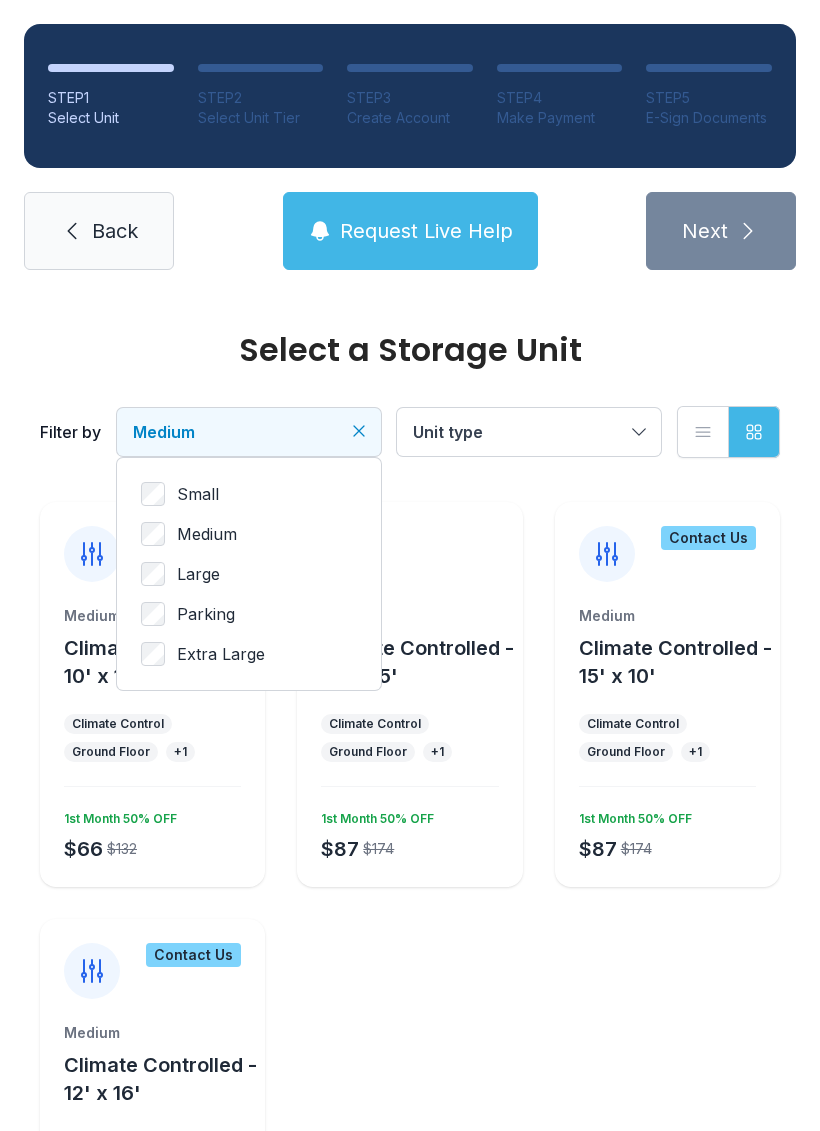 click on "Unit type" at bounding box center [529, 432] 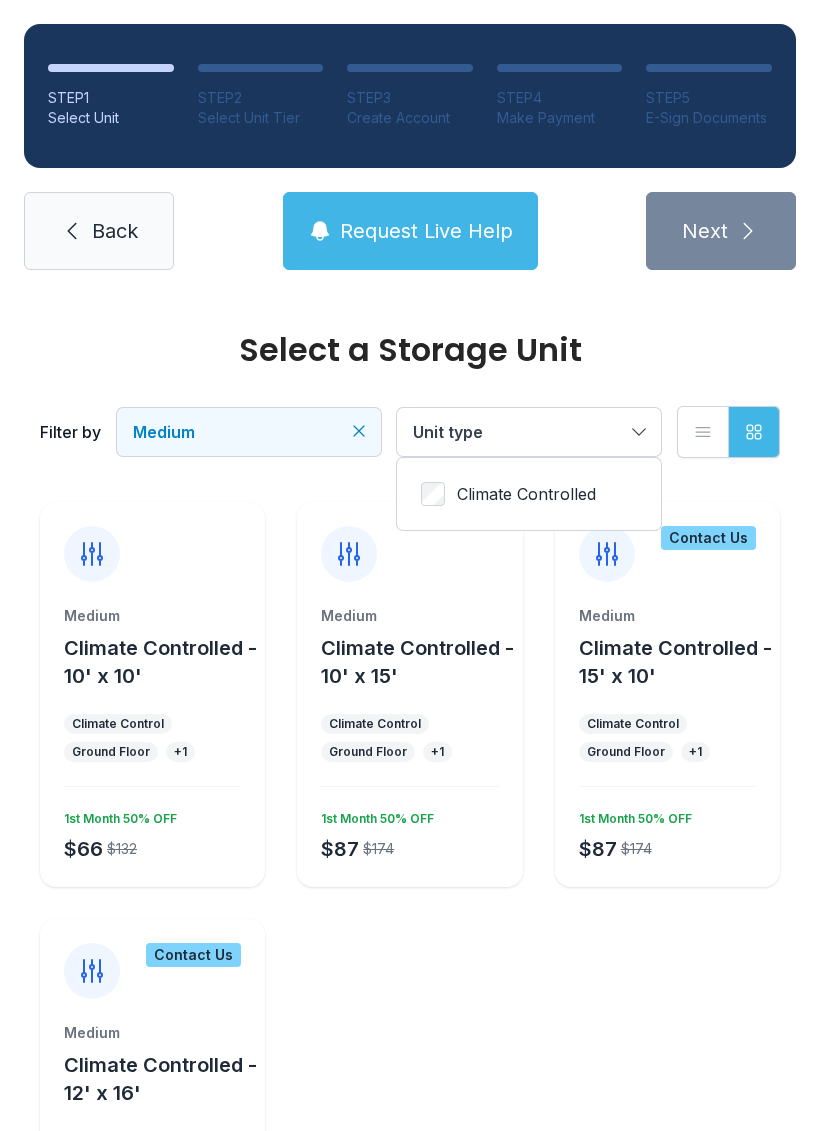 click on "Climate Controlled" at bounding box center [526, 494] 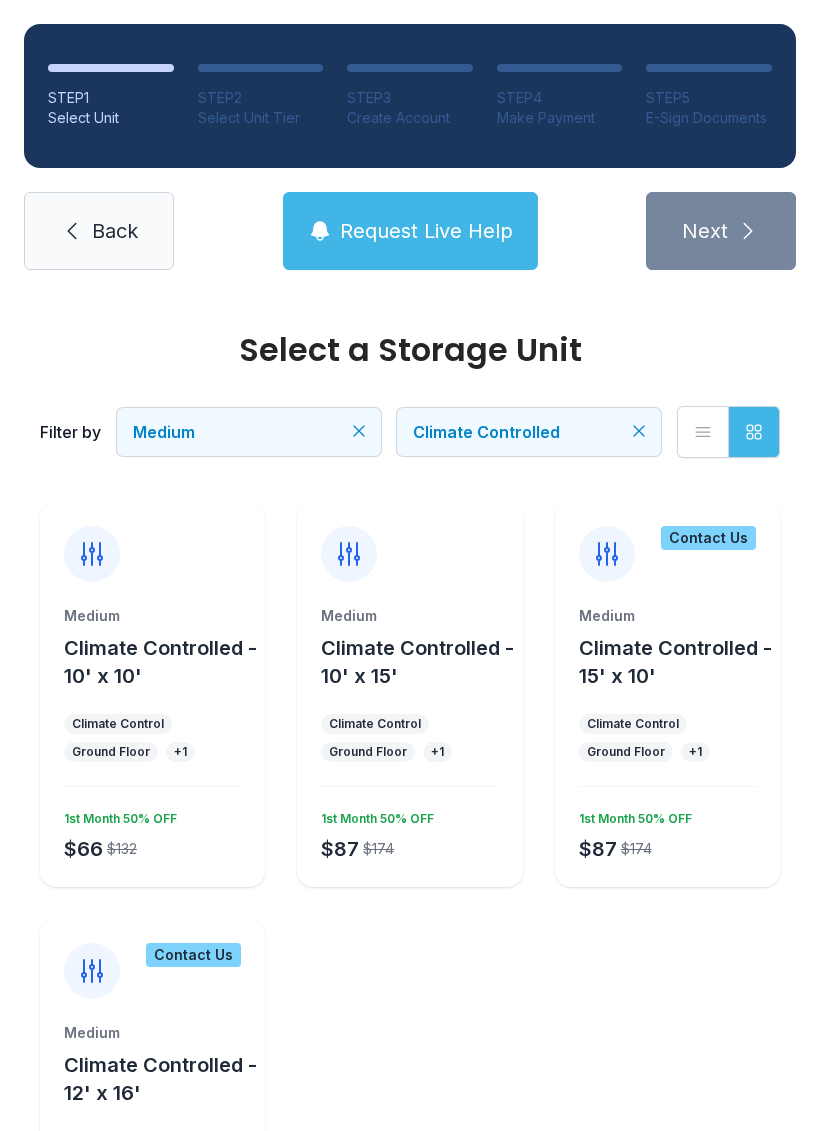 click on "Back" at bounding box center [99, 231] 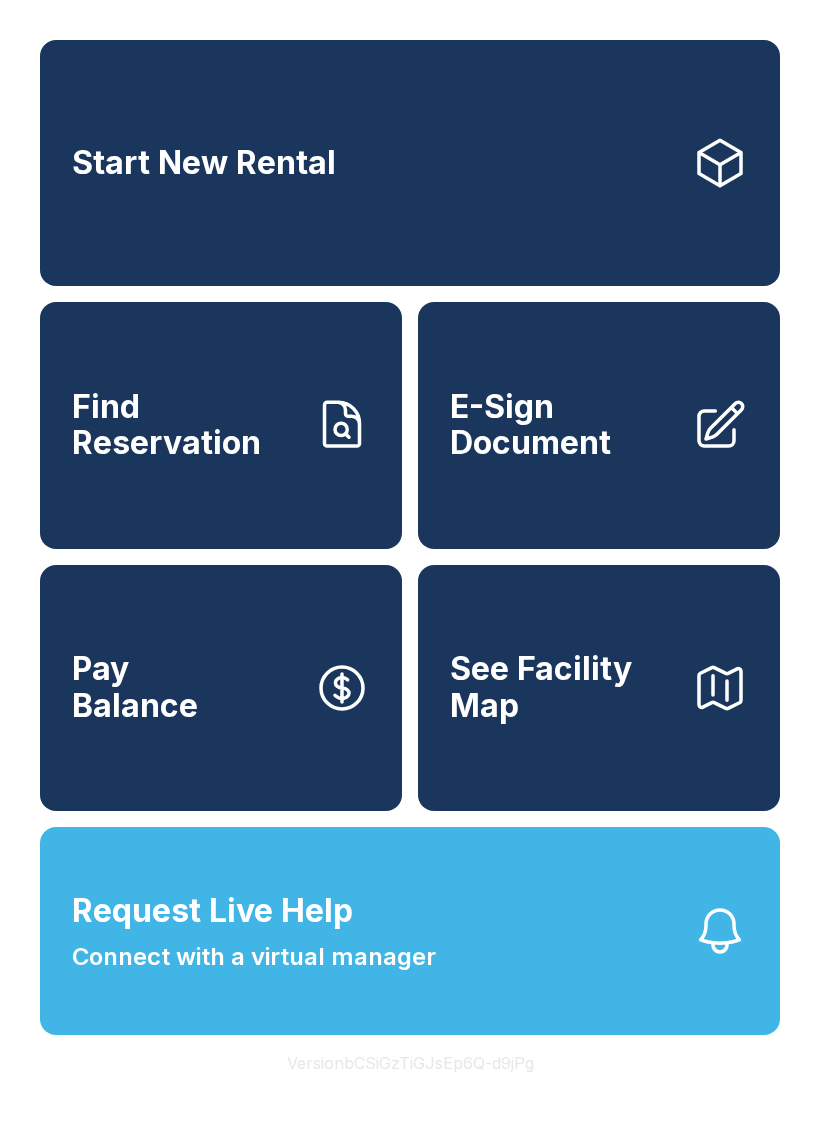 click on "Find Reservation" at bounding box center [185, 425] 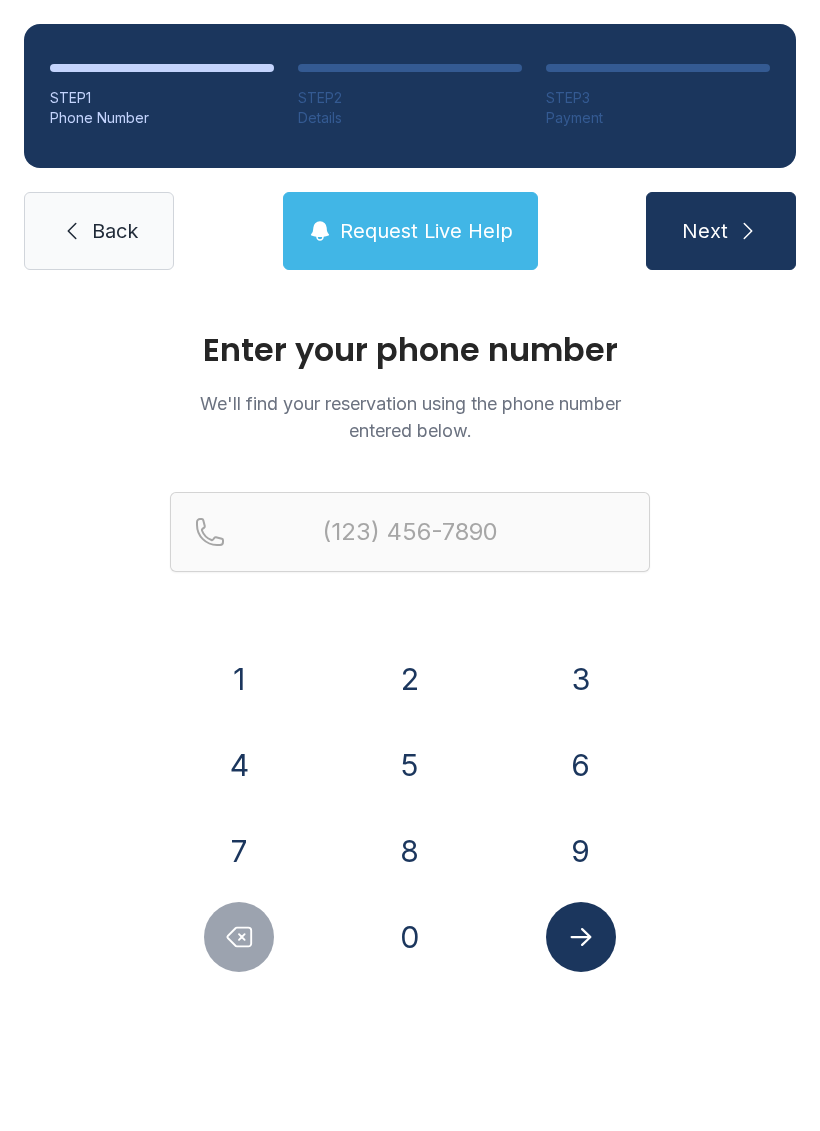 click on "2" at bounding box center (239, 679) 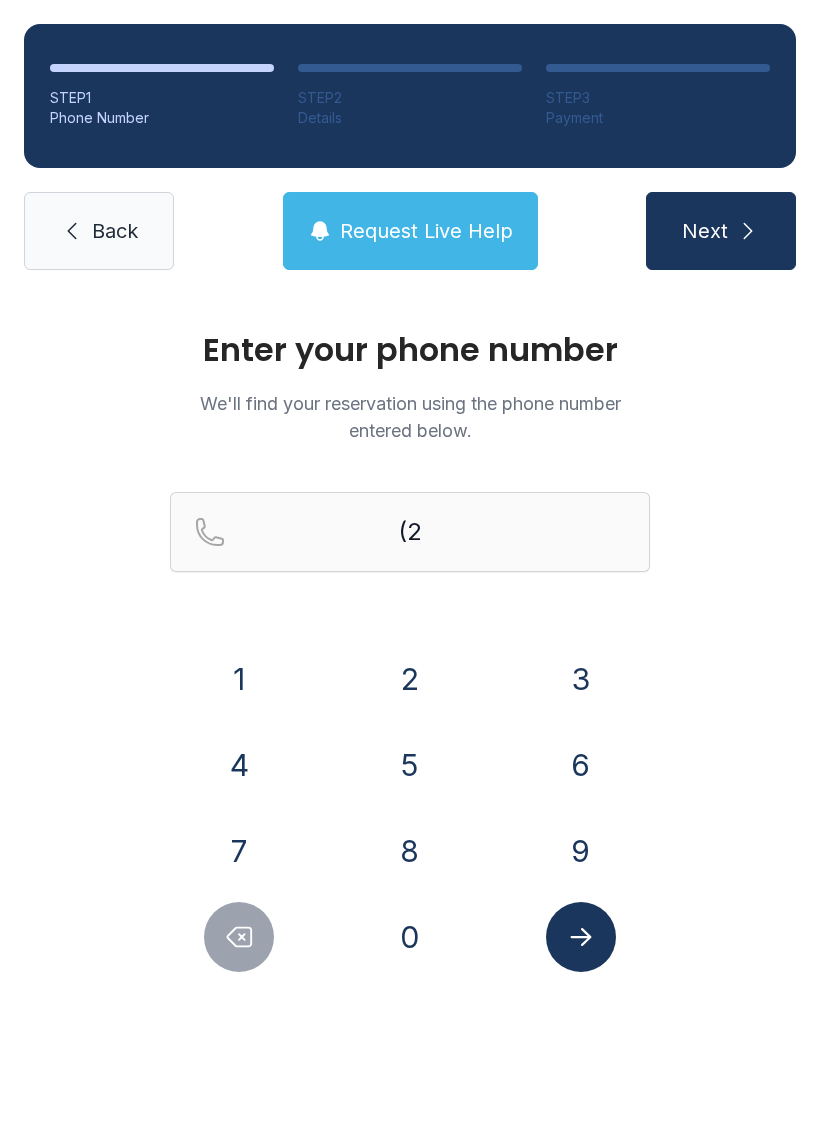 click on "0" at bounding box center (239, 679) 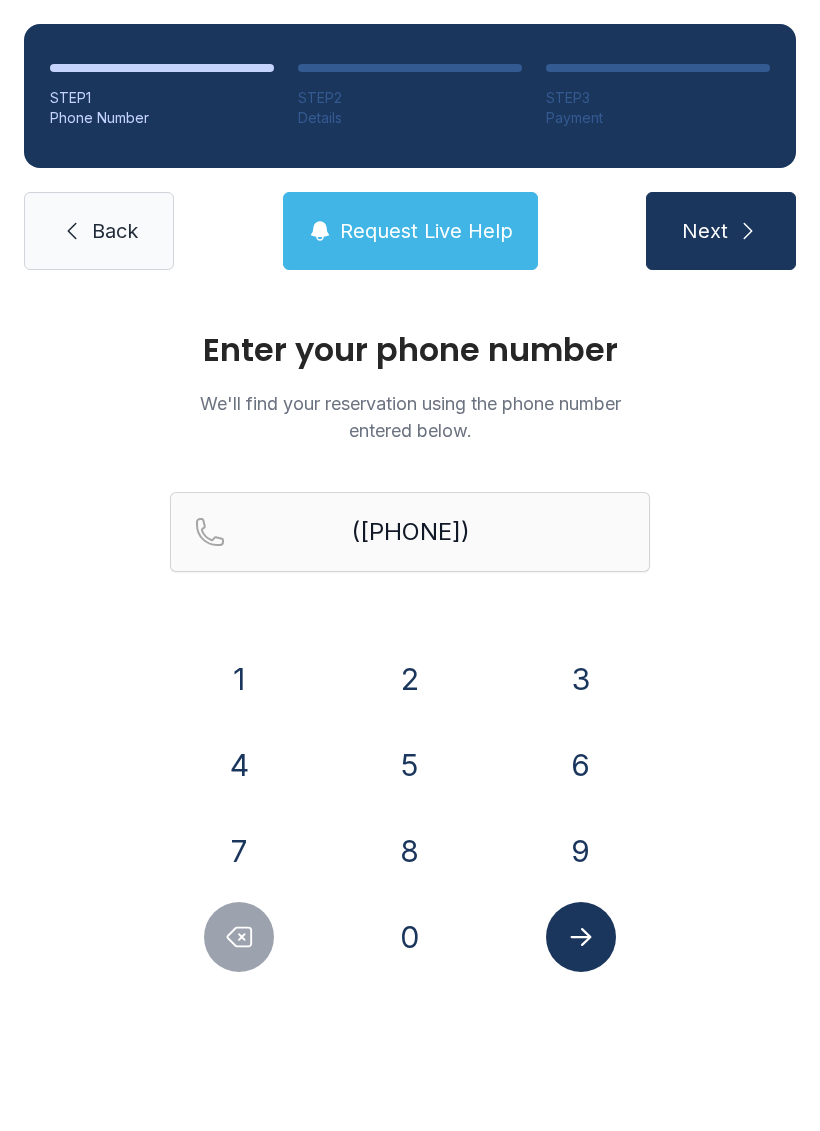 click on "5" at bounding box center (239, 679) 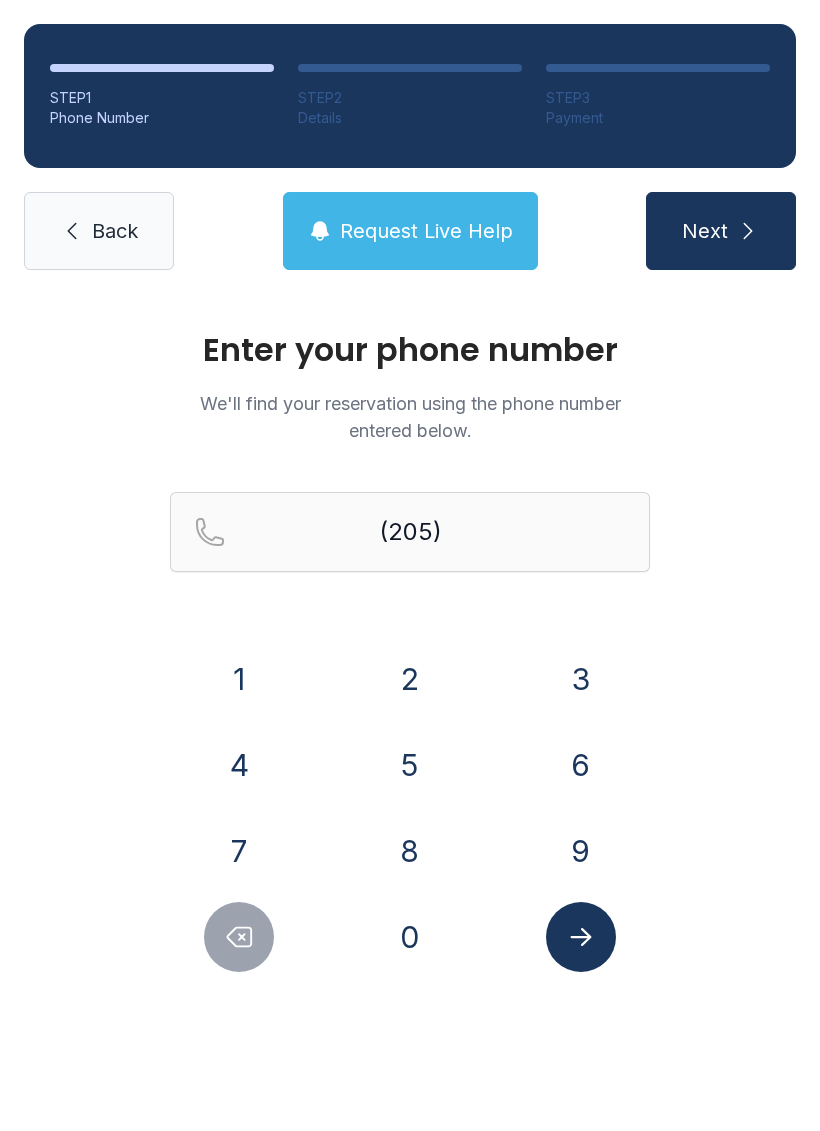click on "7" at bounding box center [239, 679] 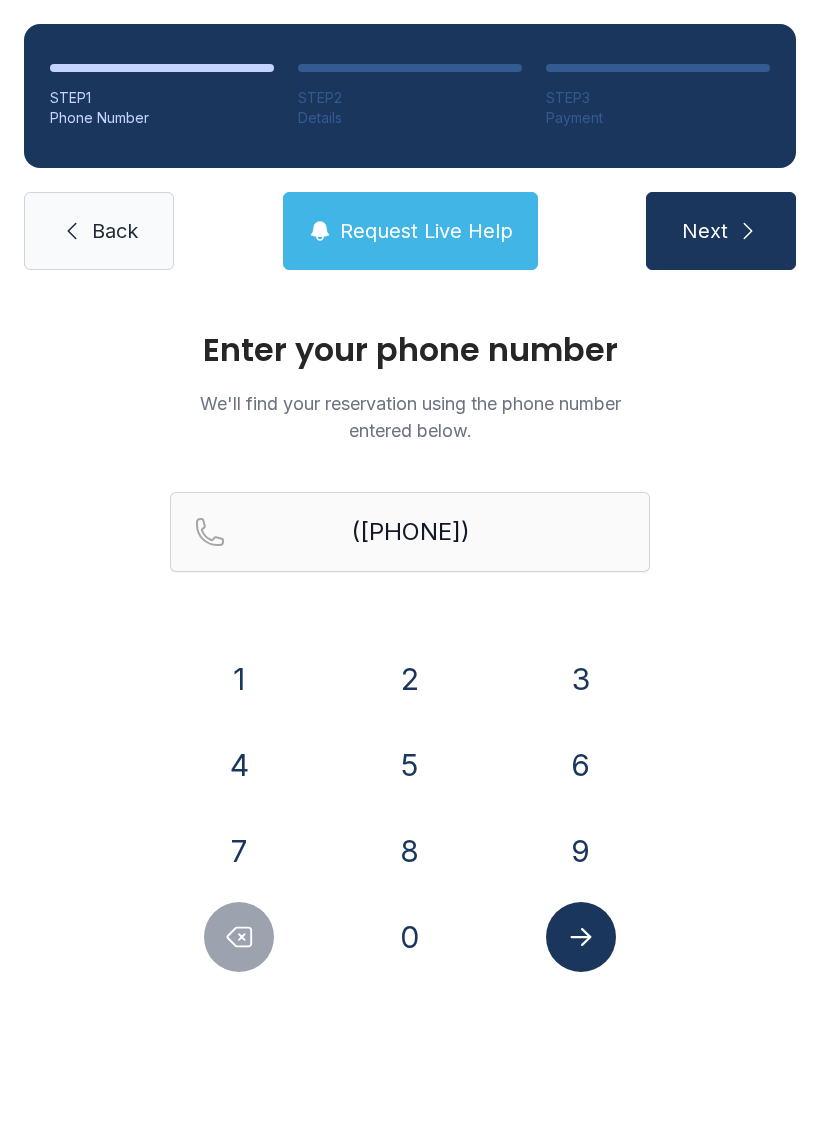 click on "2" at bounding box center [239, 679] 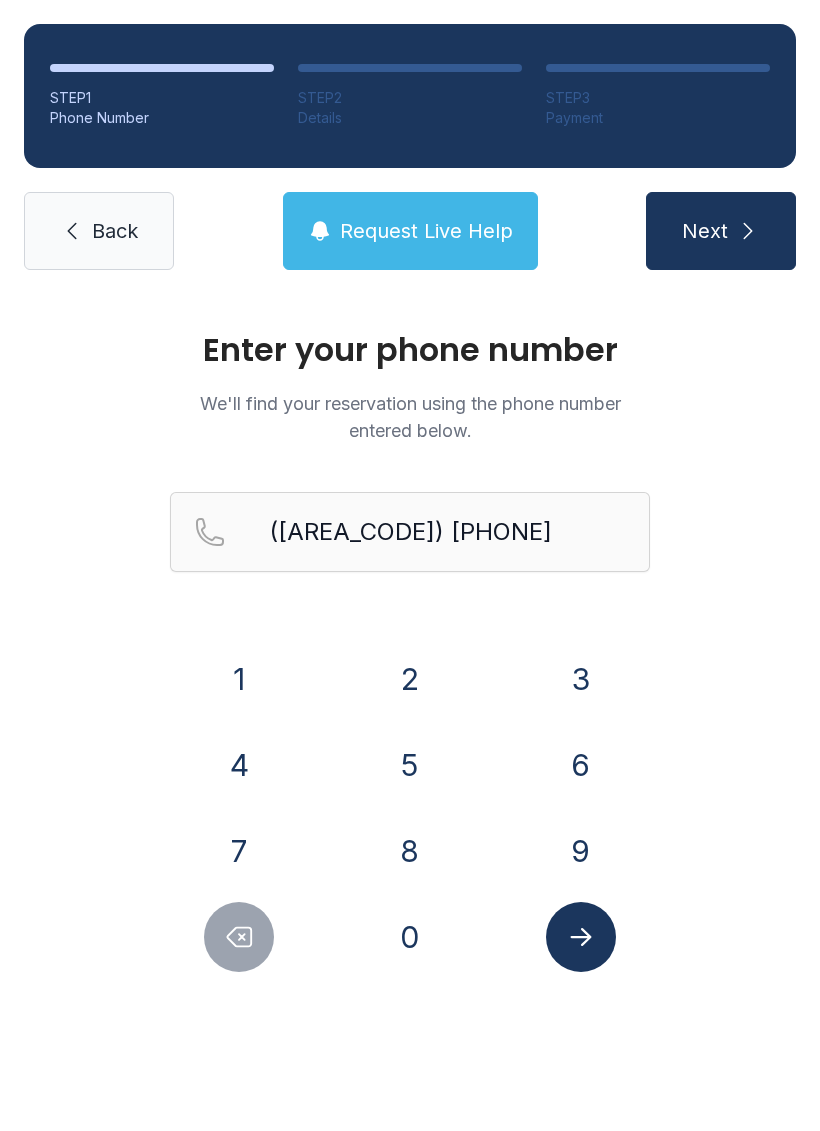 click on "8" at bounding box center (239, 679) 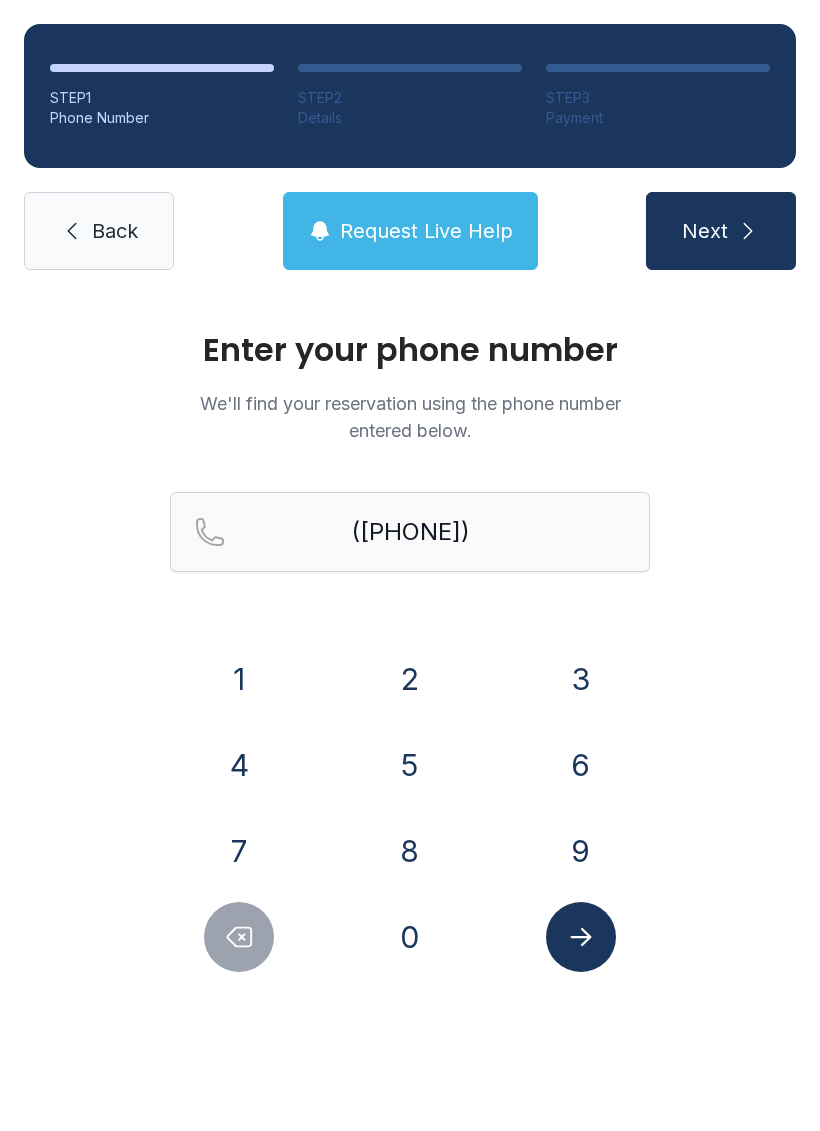 click on "7" at bounding box center (239, 679) 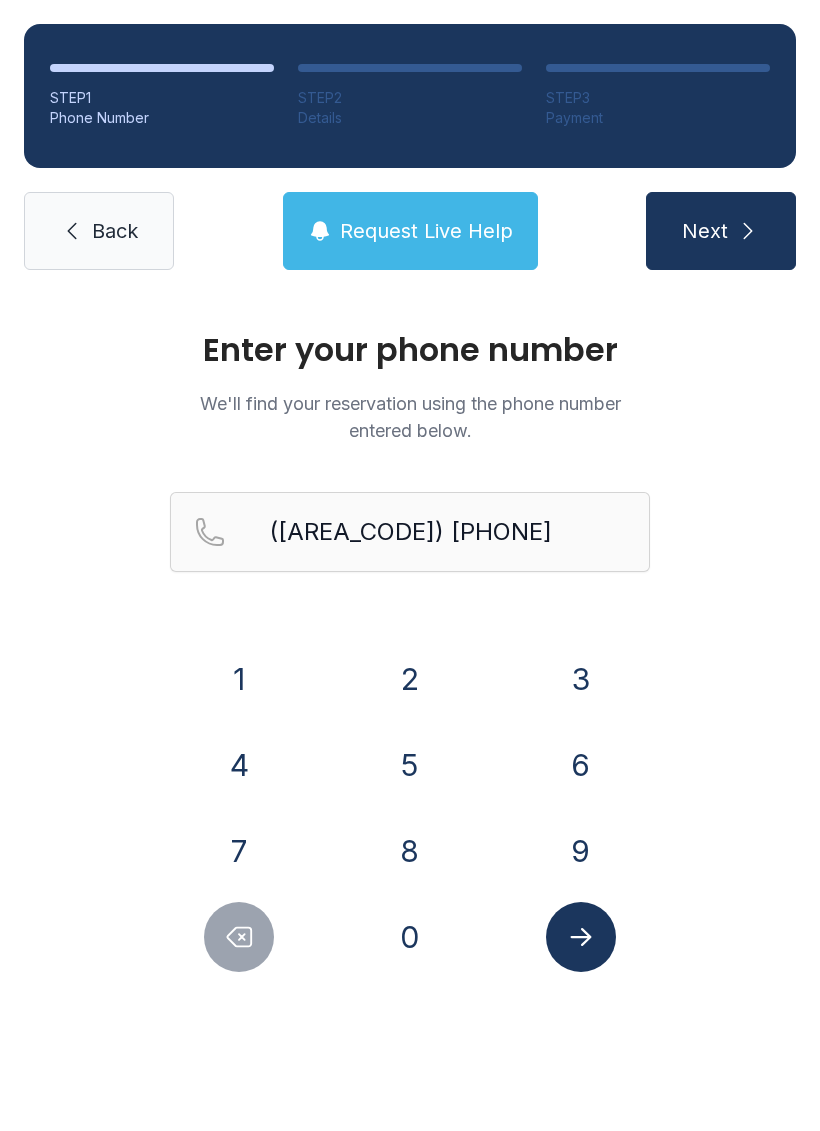 click on "6" at bounding box center (239, 679) 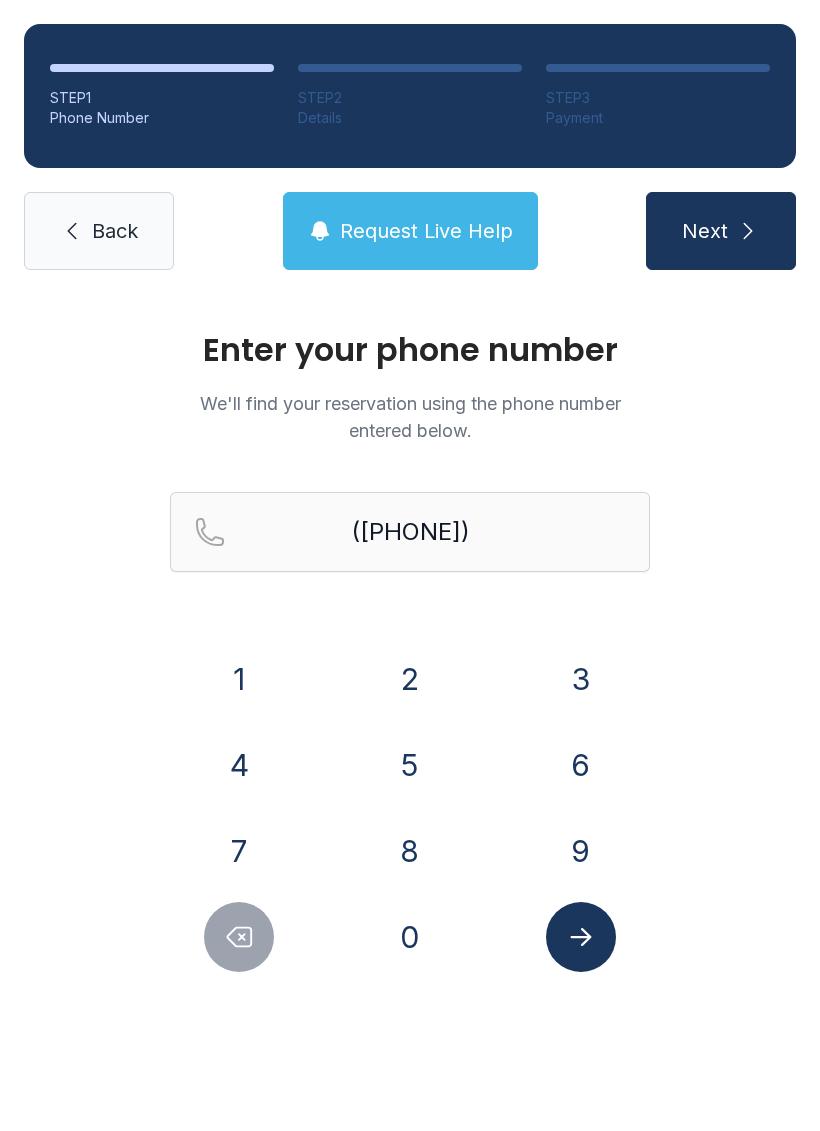 click at bounding box center (581, 937) 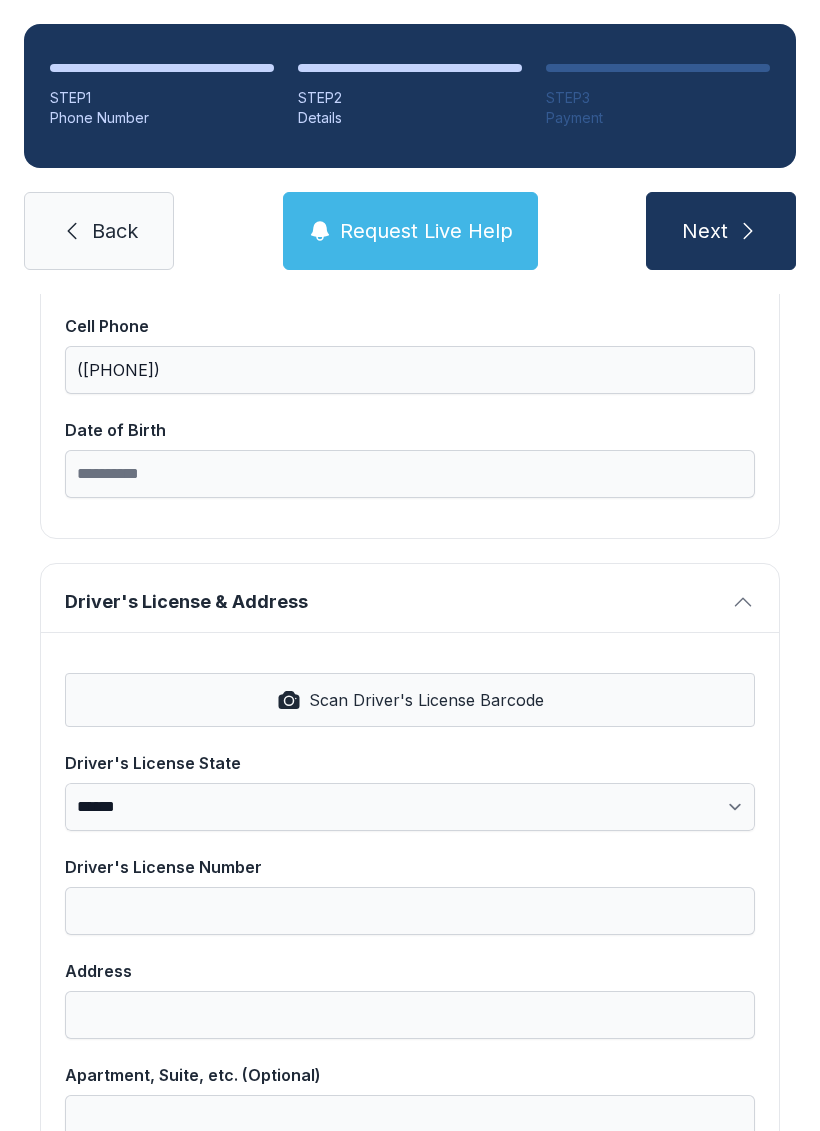 scroll, scrollTop: 515, scrollLeft: 0, axis: vertical 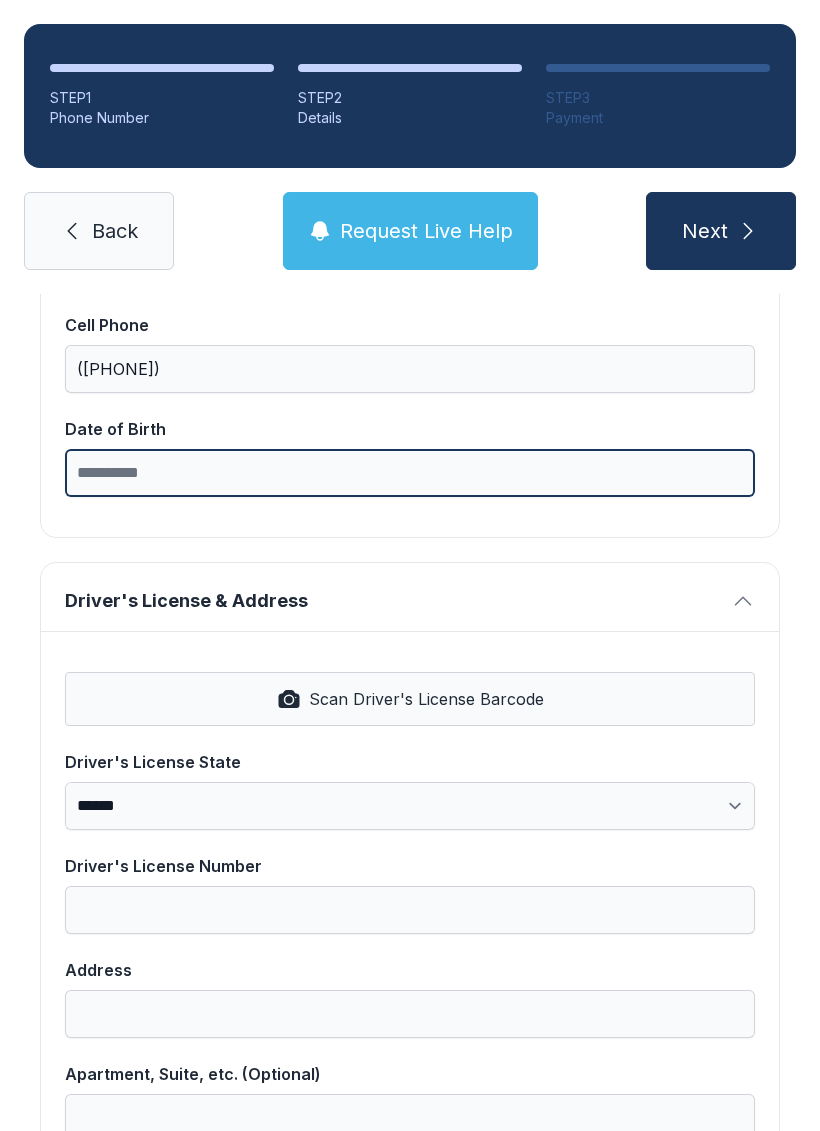 click on "Date of Birth" at bounding box center [410, 473] 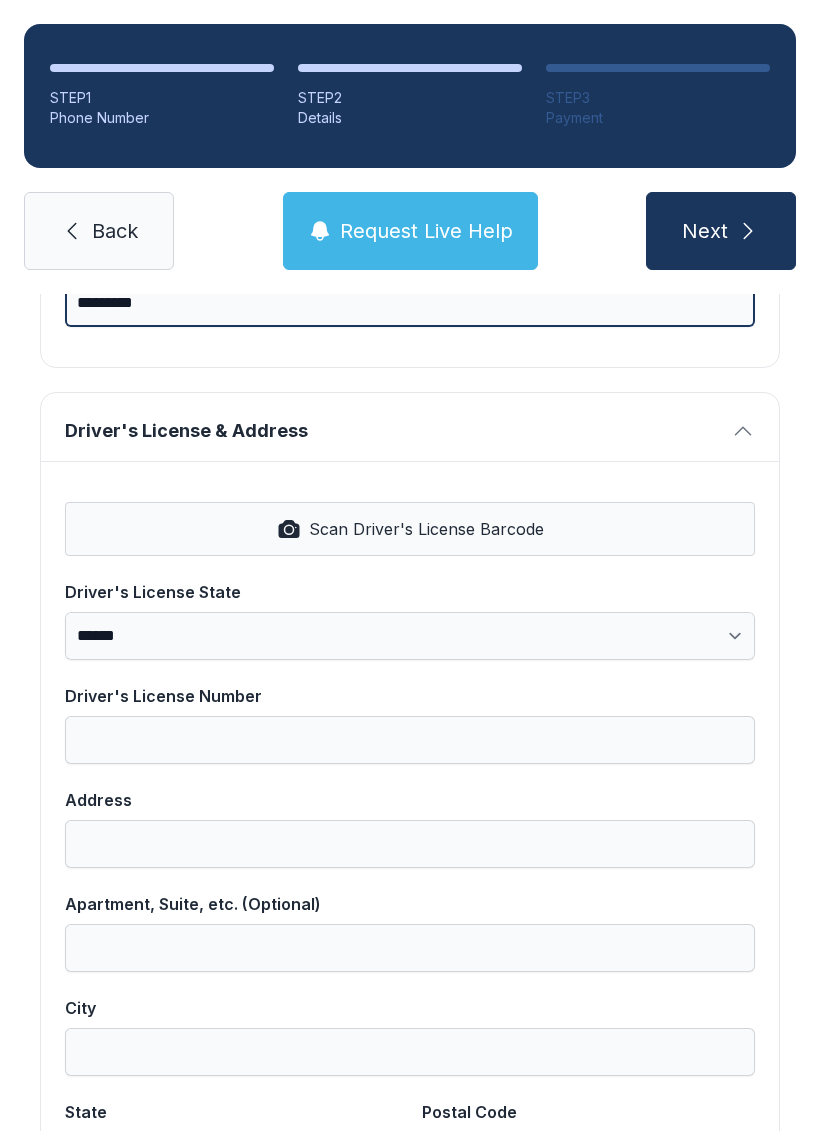 scroll, scrollTop: 691, scrollLeft: 0, axis: vertical 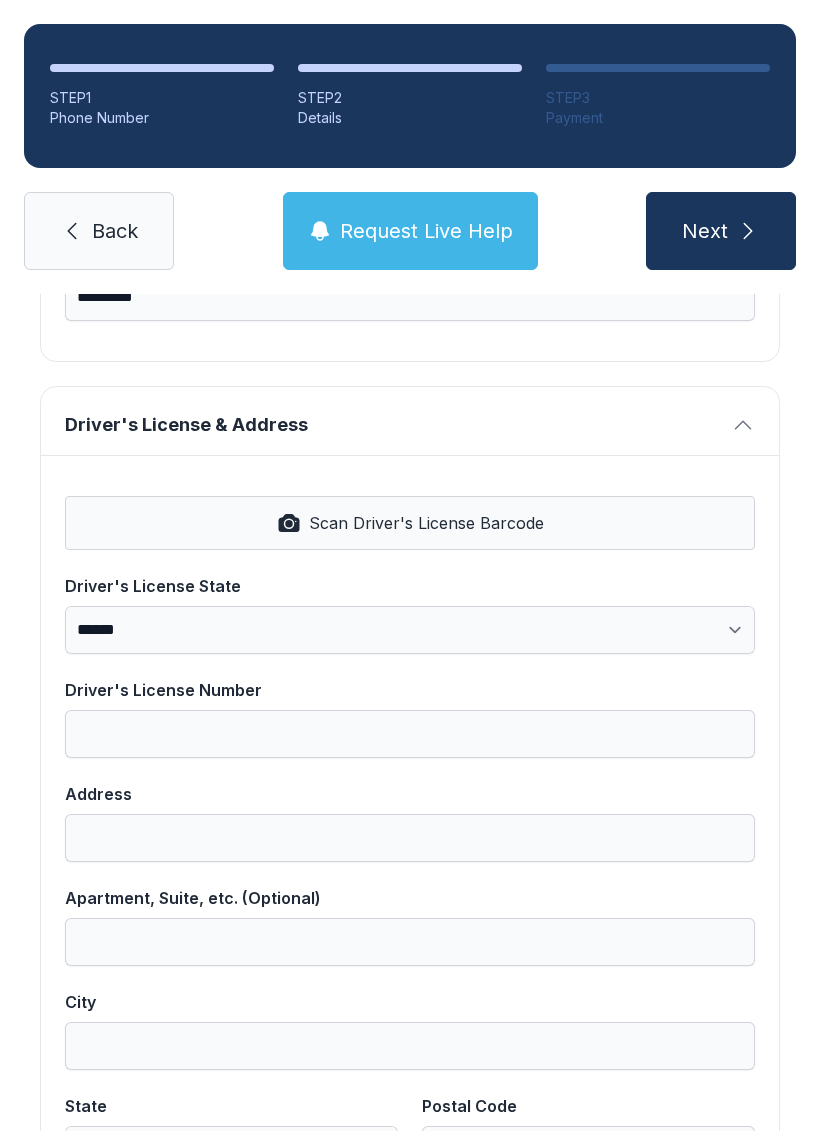 click on "Scan Driver's License Barcode" at bounding box center [410, 523] 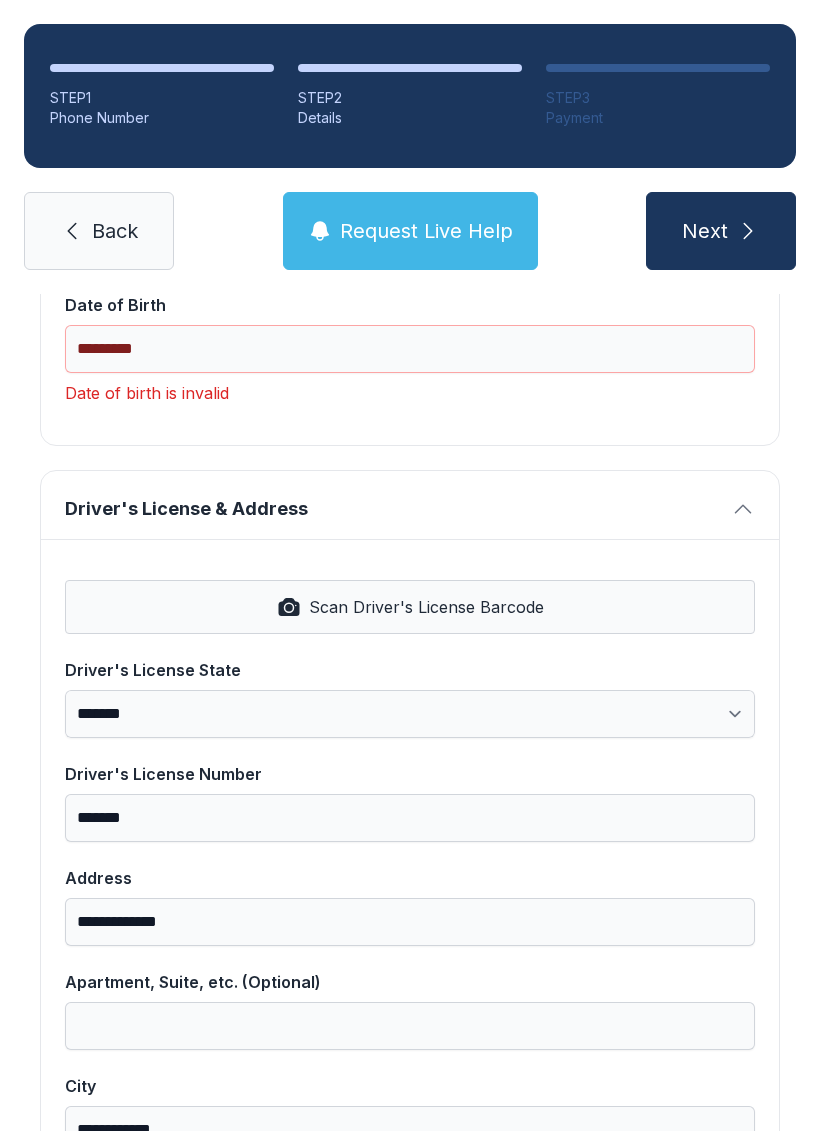 scroll, scrollTop: 644, scrollLeft: 0, axis: vertical 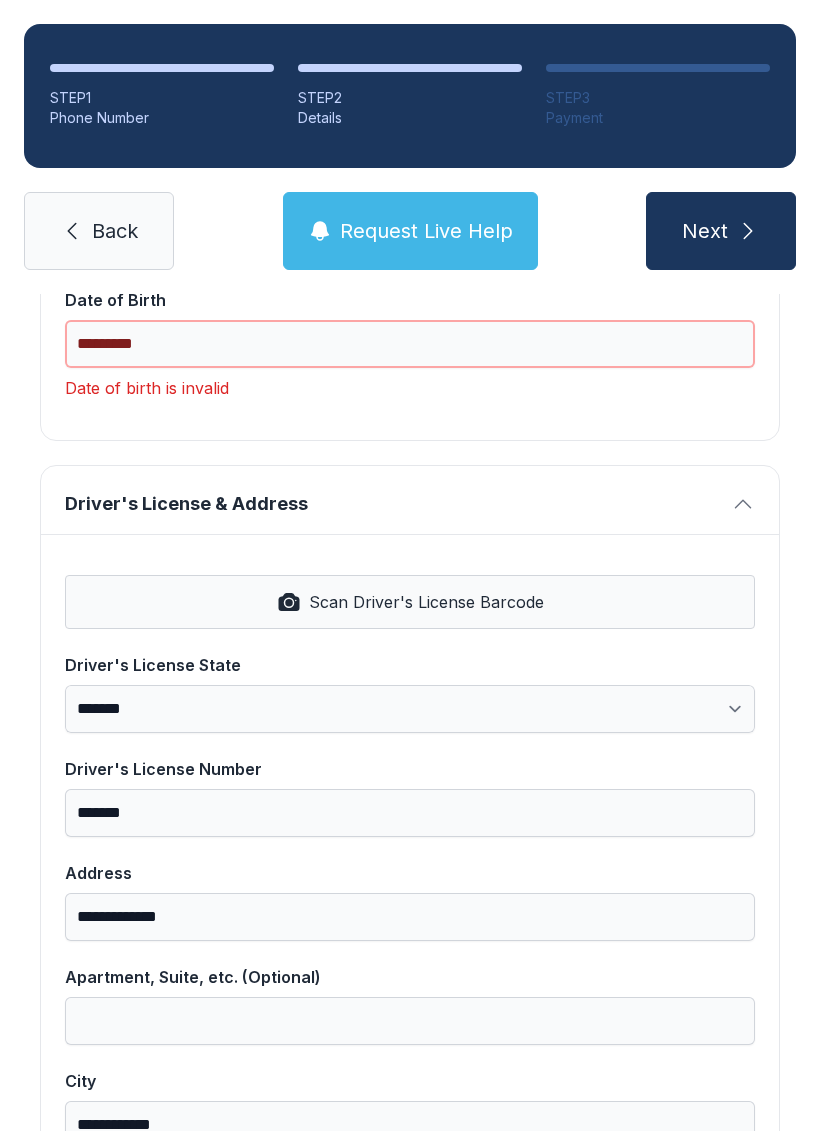 click on "*********" at bounding box center (410, 344) 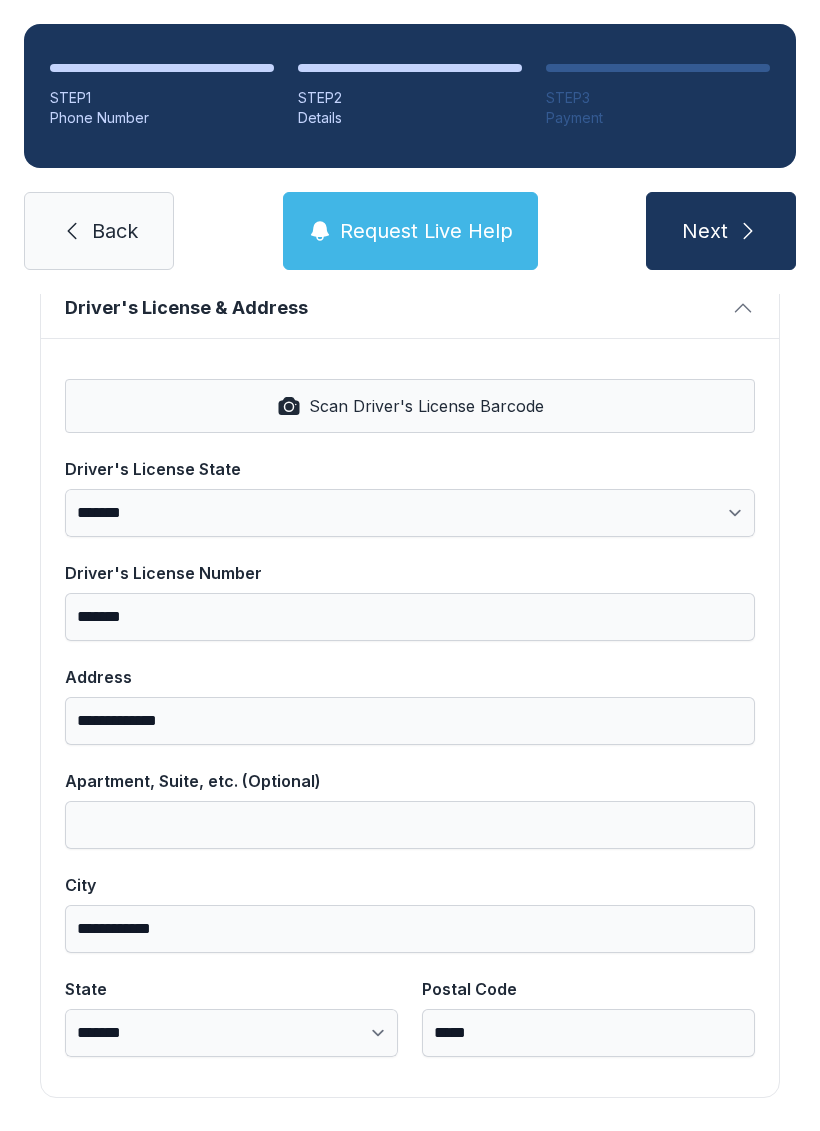 scroll, scrollTop: 806, scrollLeft: 0, axis: vertical 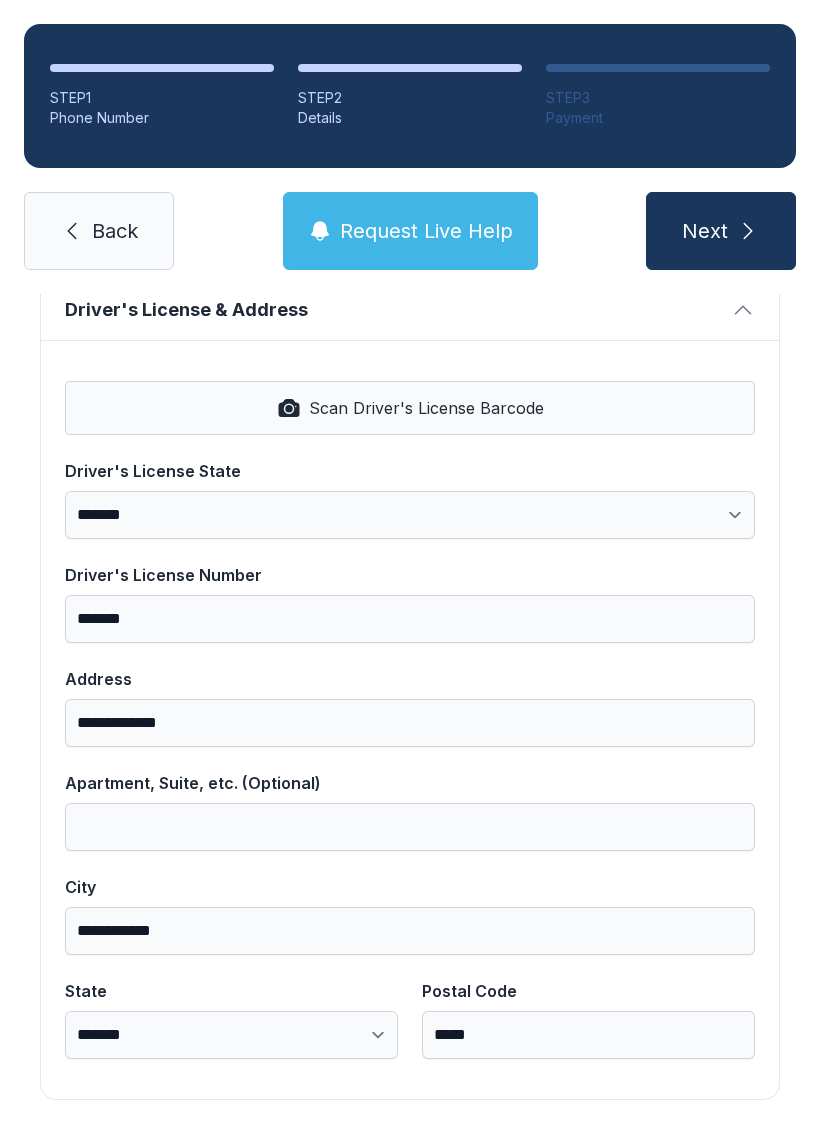 type on "**********" 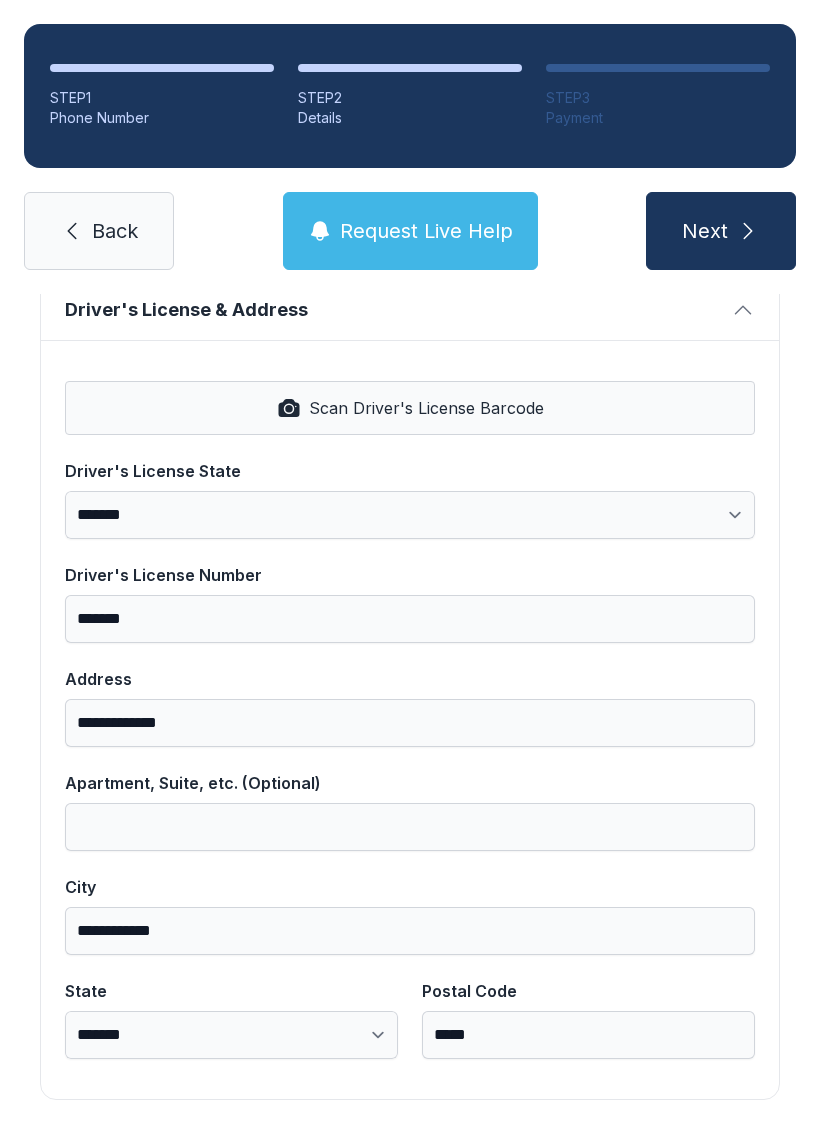 click on "Next" at bounding box center (721, 231) 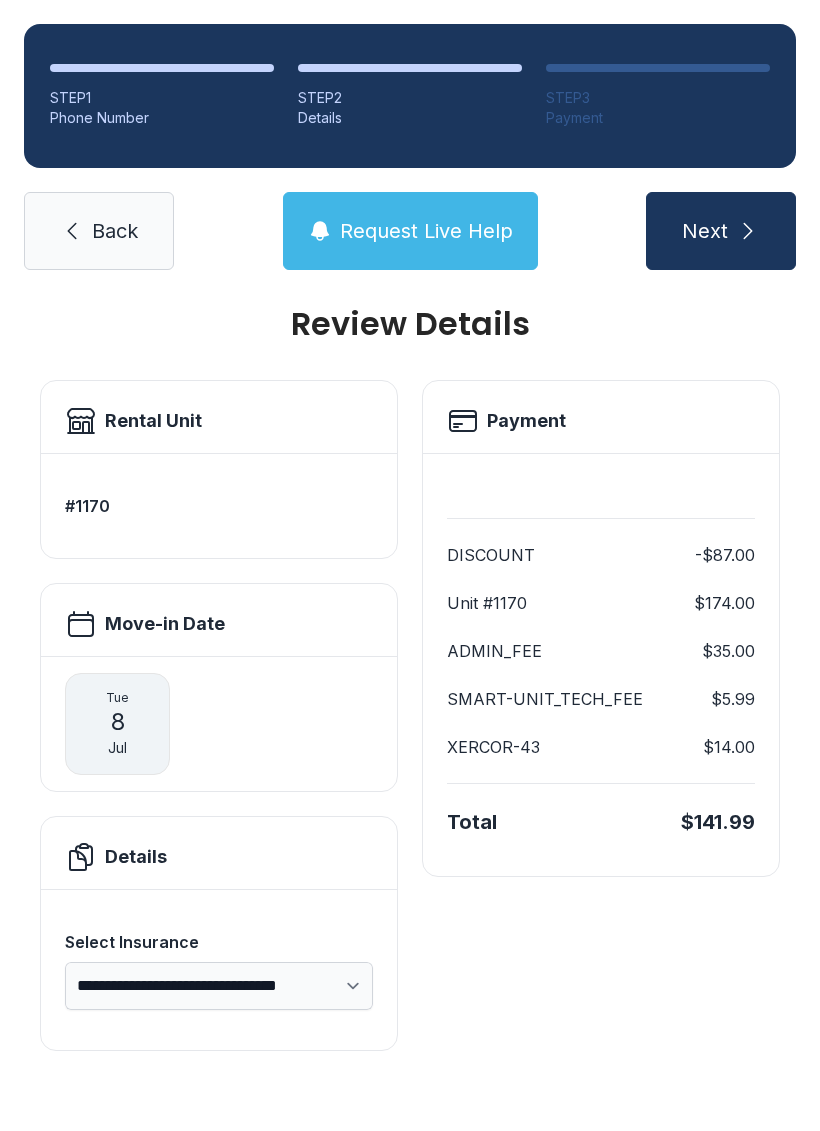 scroll, scrollTop: 0, scrollLeft: 0, axis: both 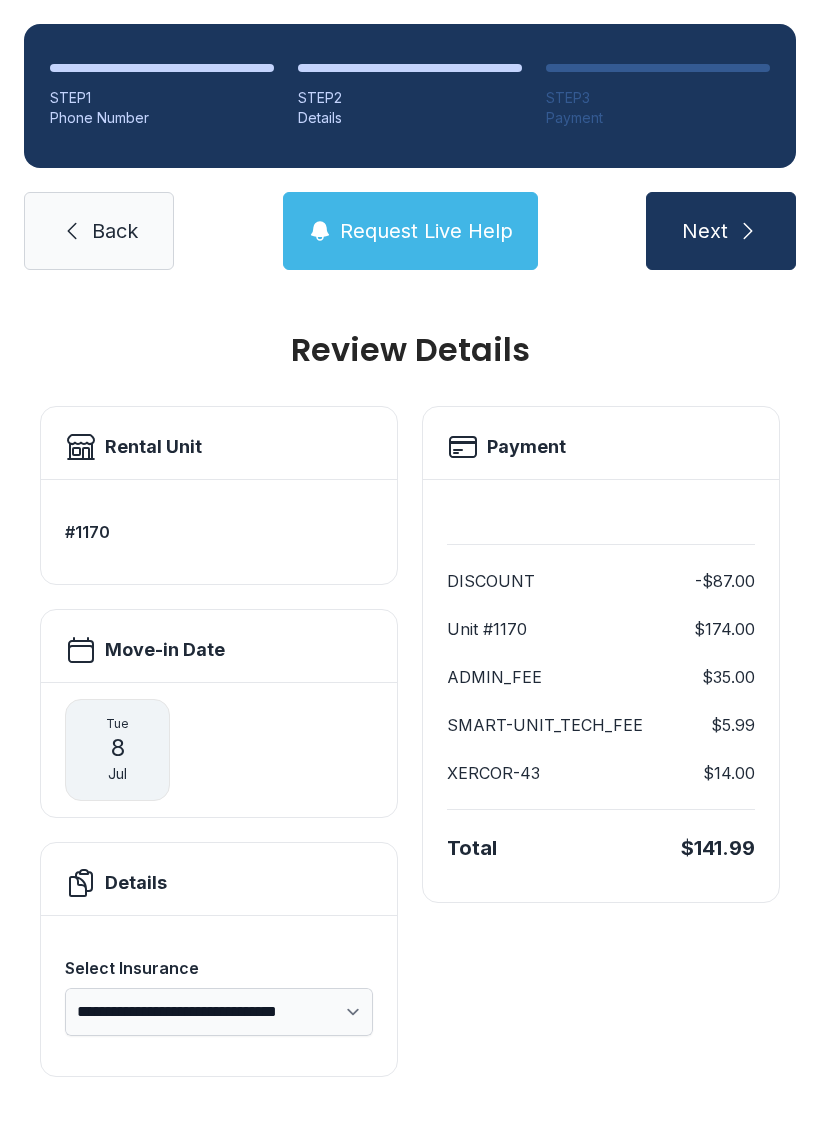 click on "[DAY] [NUMBER] [MONTH]" at bounding box center (117, 750) 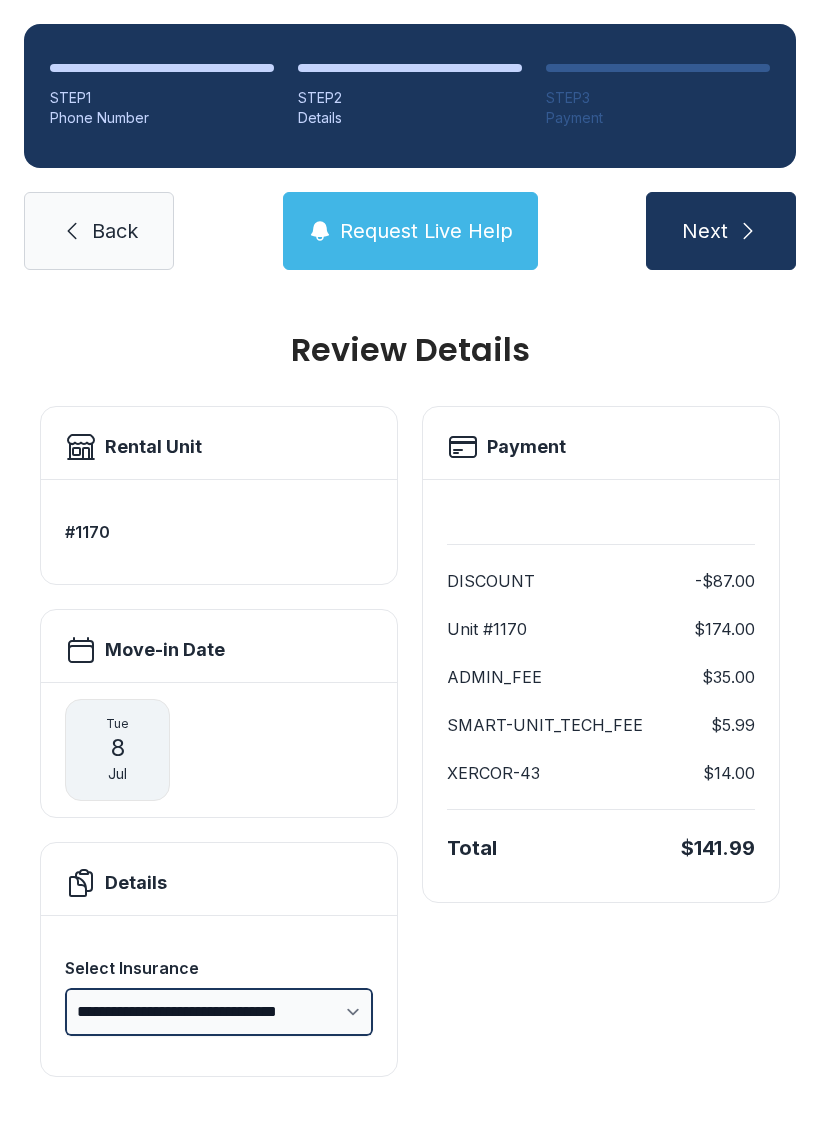 click on "**********" at bounding box center (219, 1012) 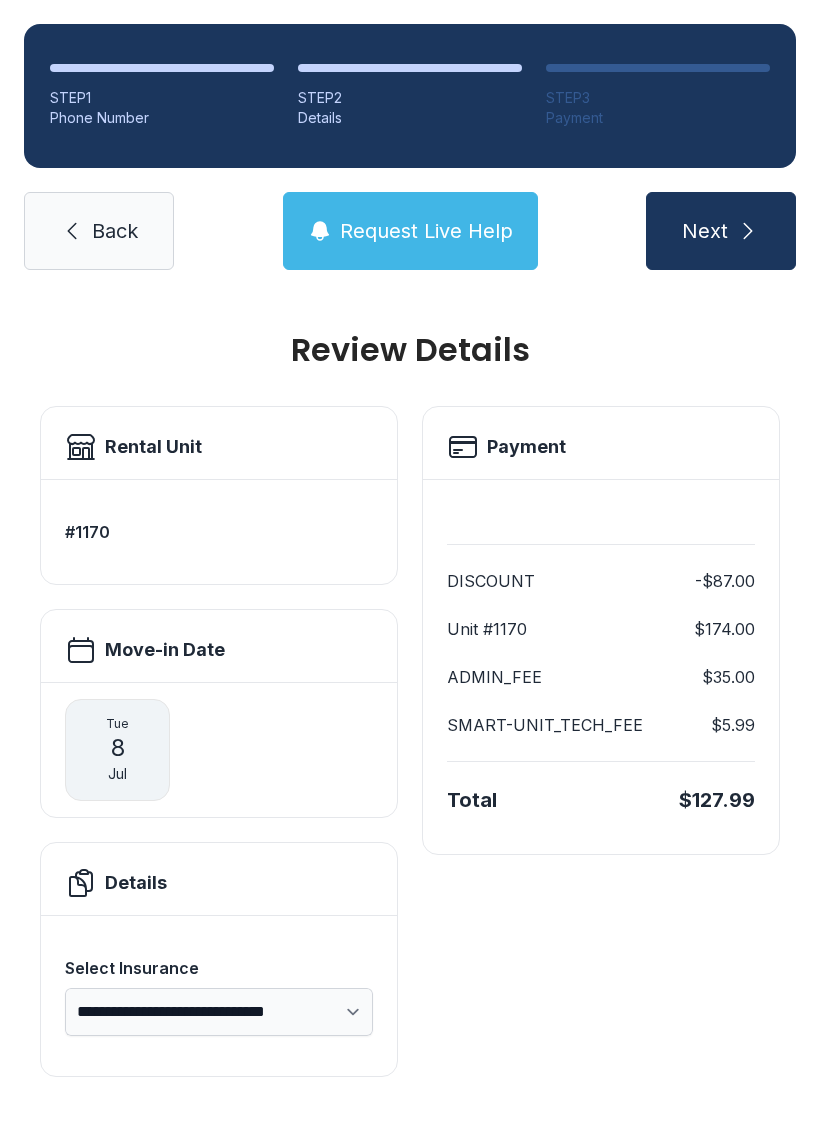 click on "Next" at bounding box center (705, 231) 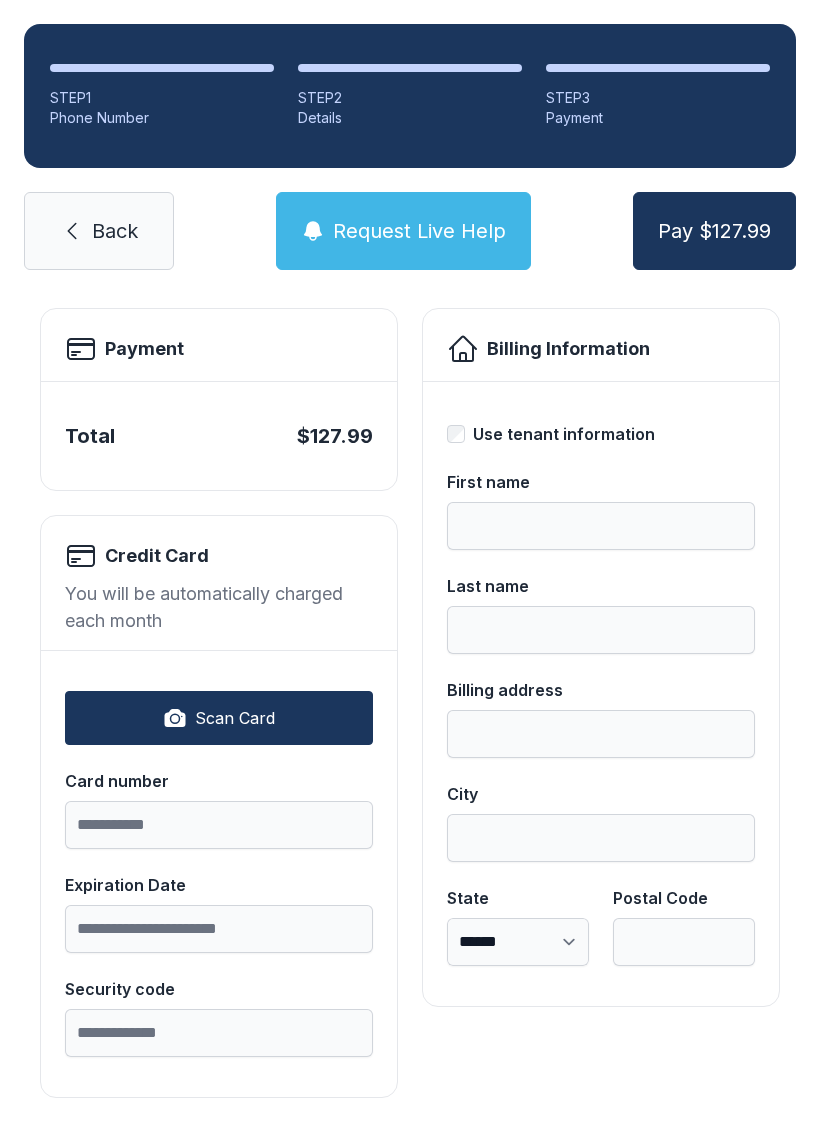 scroll, scrollTop: 96, scrollLeft: 0, axis: vertical 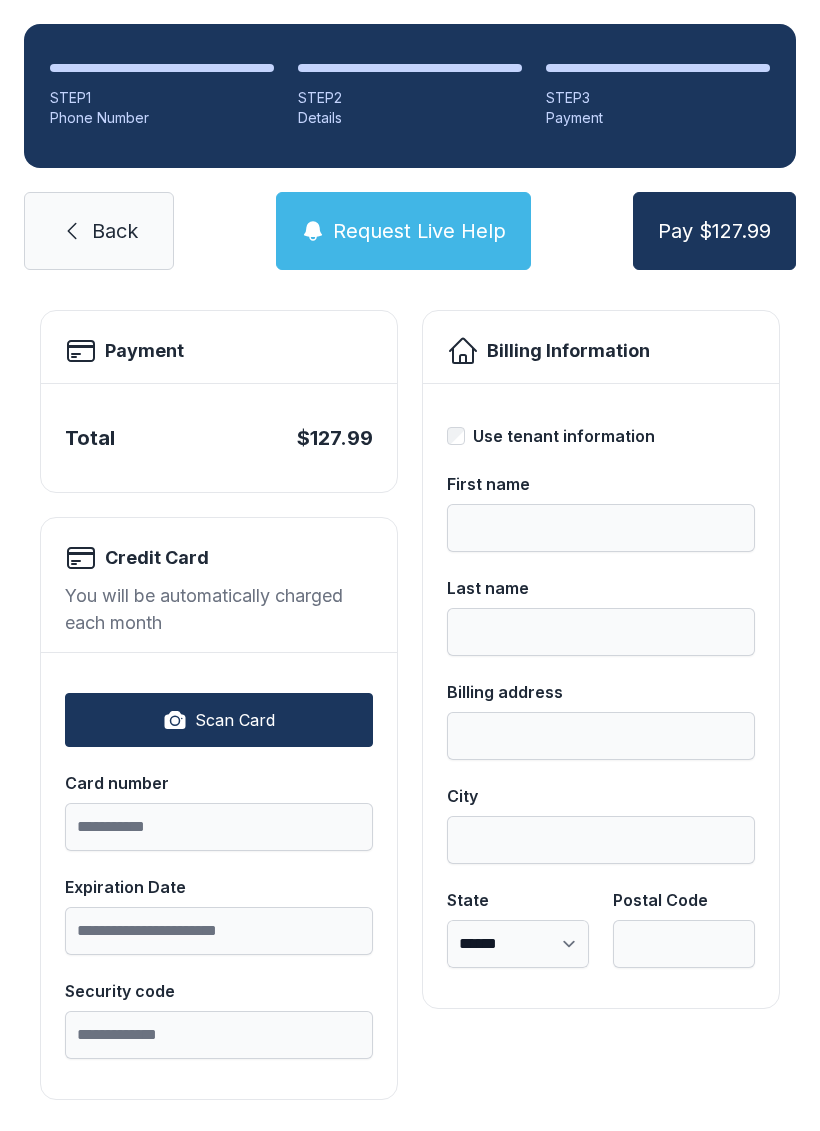 click on "Scan Card" at bounding box center [219, 720] 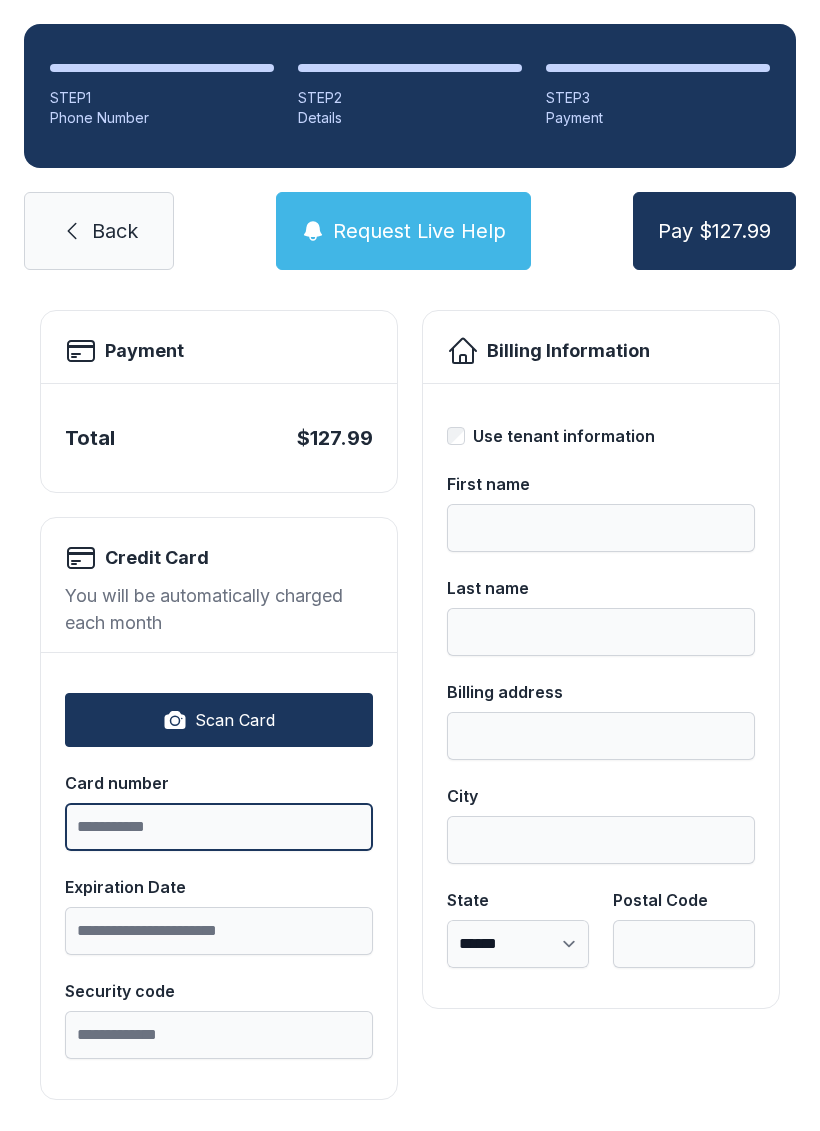 click on "Card number" at bounding box center (219, 827) 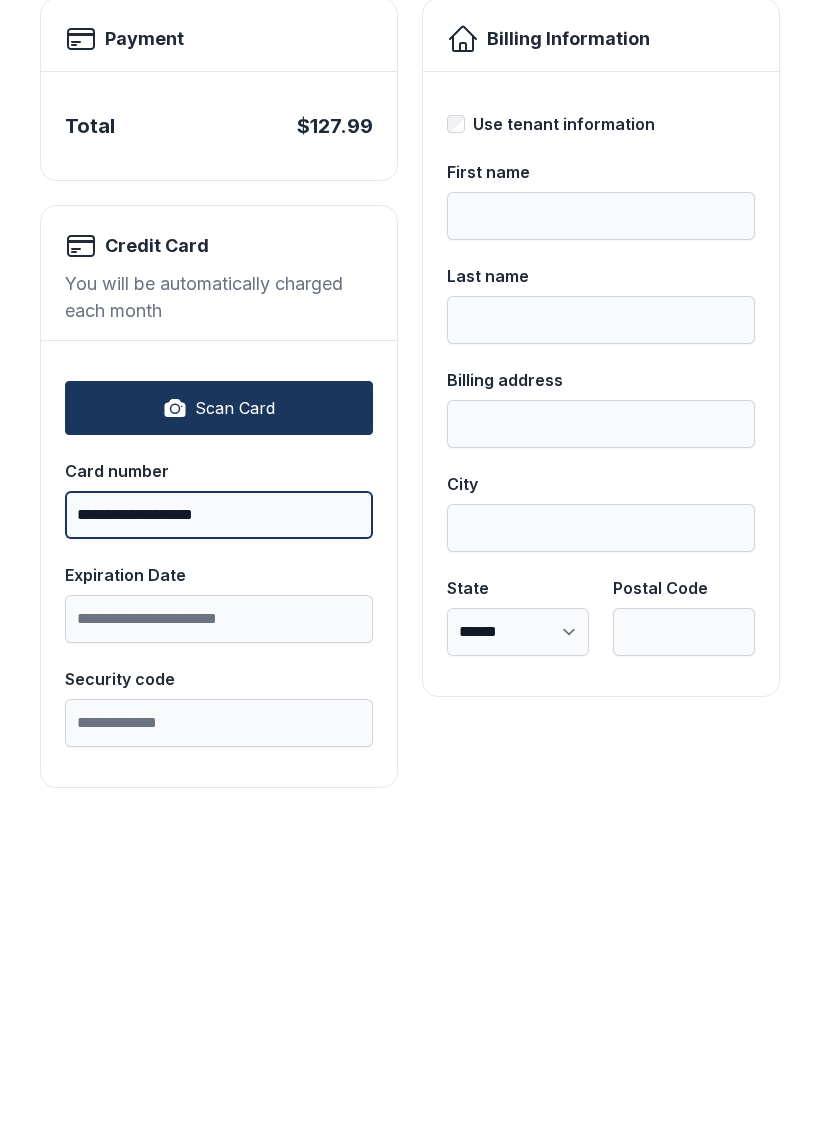type on "**********" 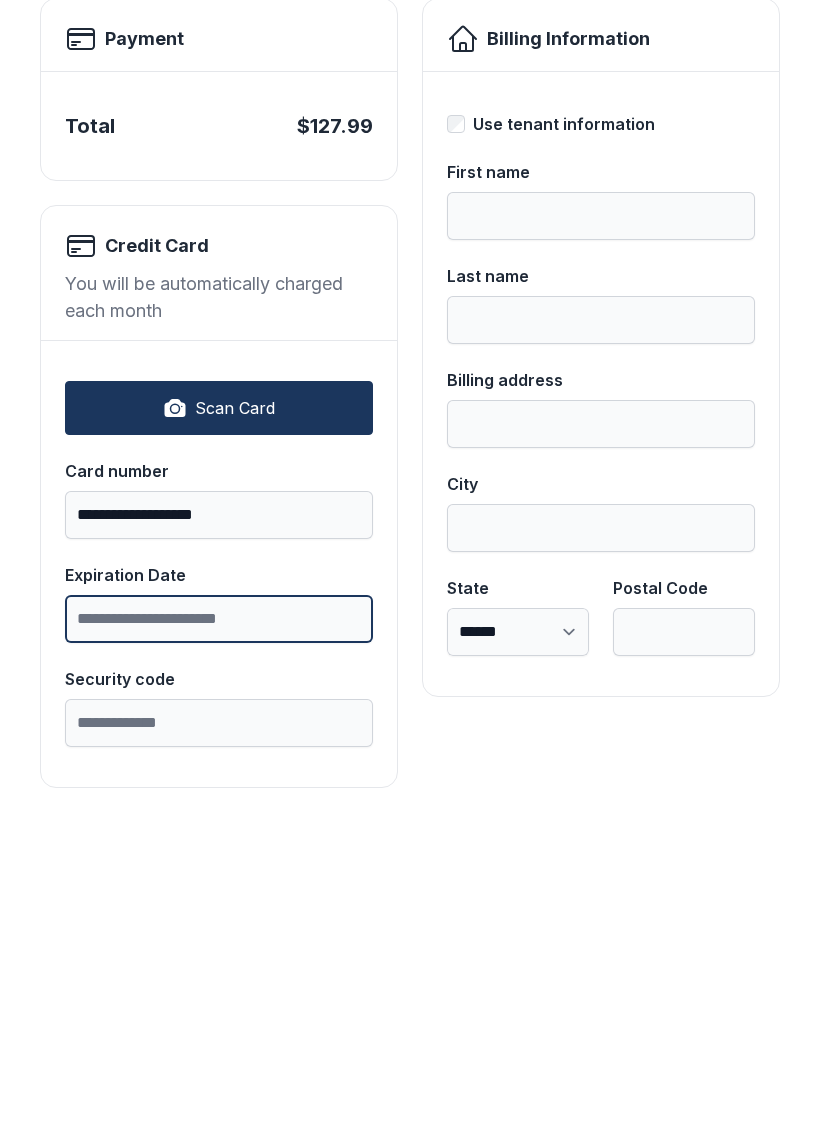 click on "Expiration Date" at bounding box center [219, 931] 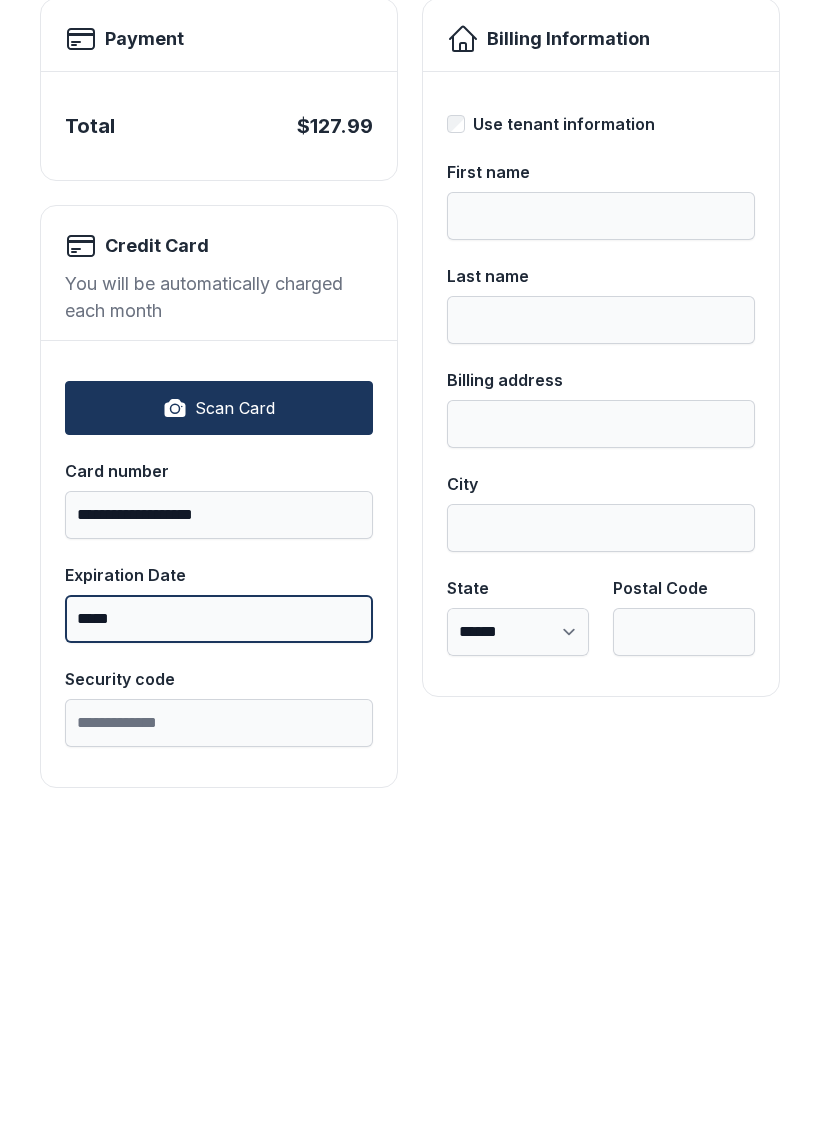 type on "*****" 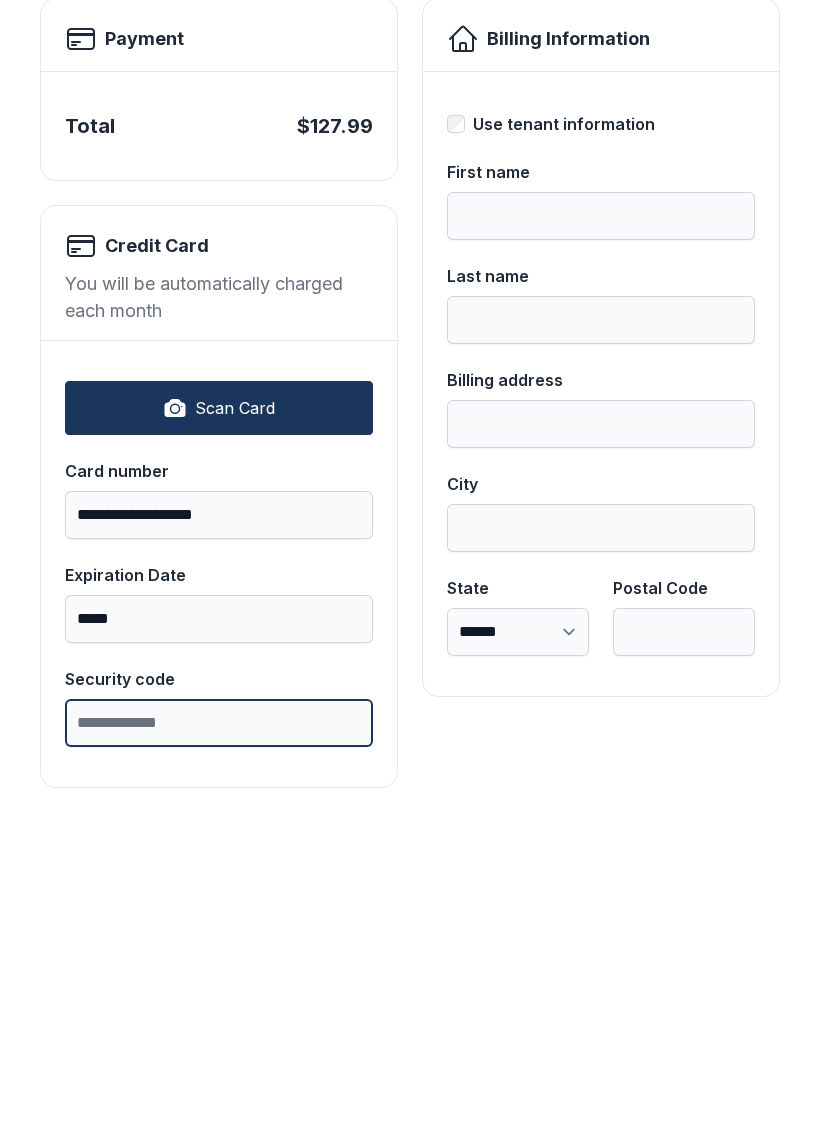 click on "Security code" at bounding box center (219, 1035) 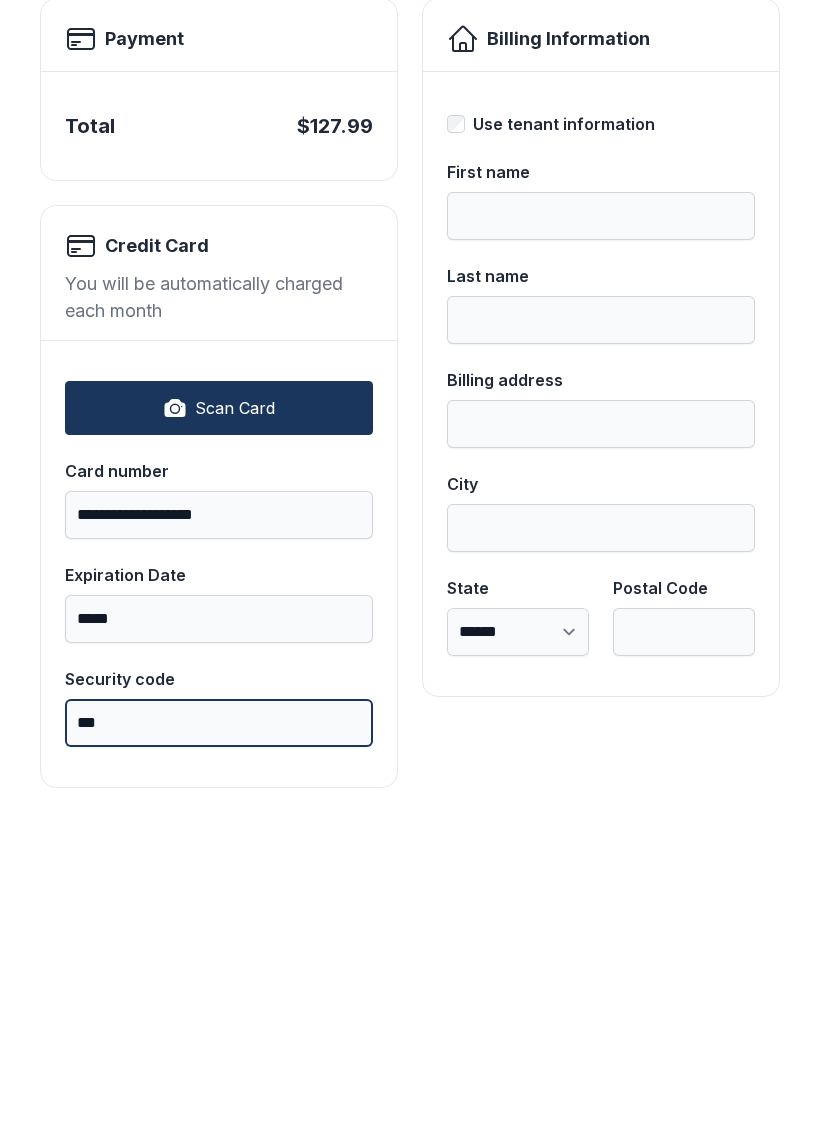 type on "***" 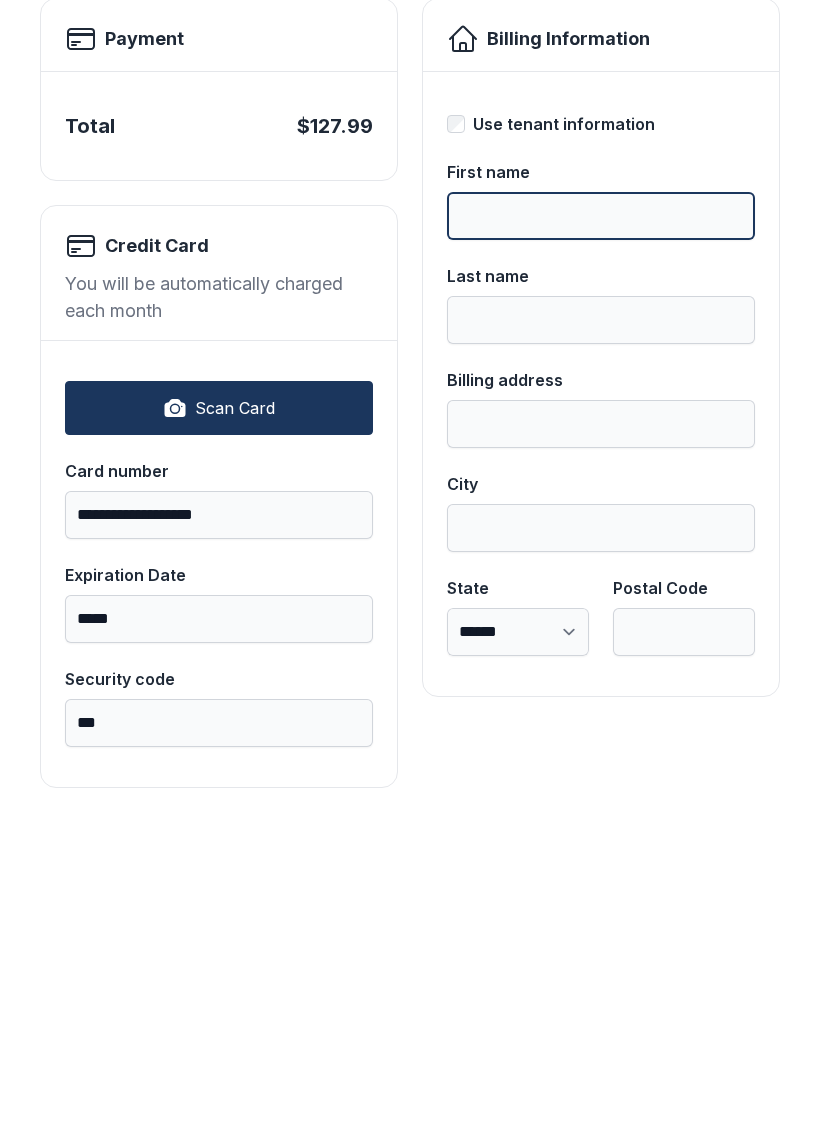 click on "First name" at bounding box center (601, 528) 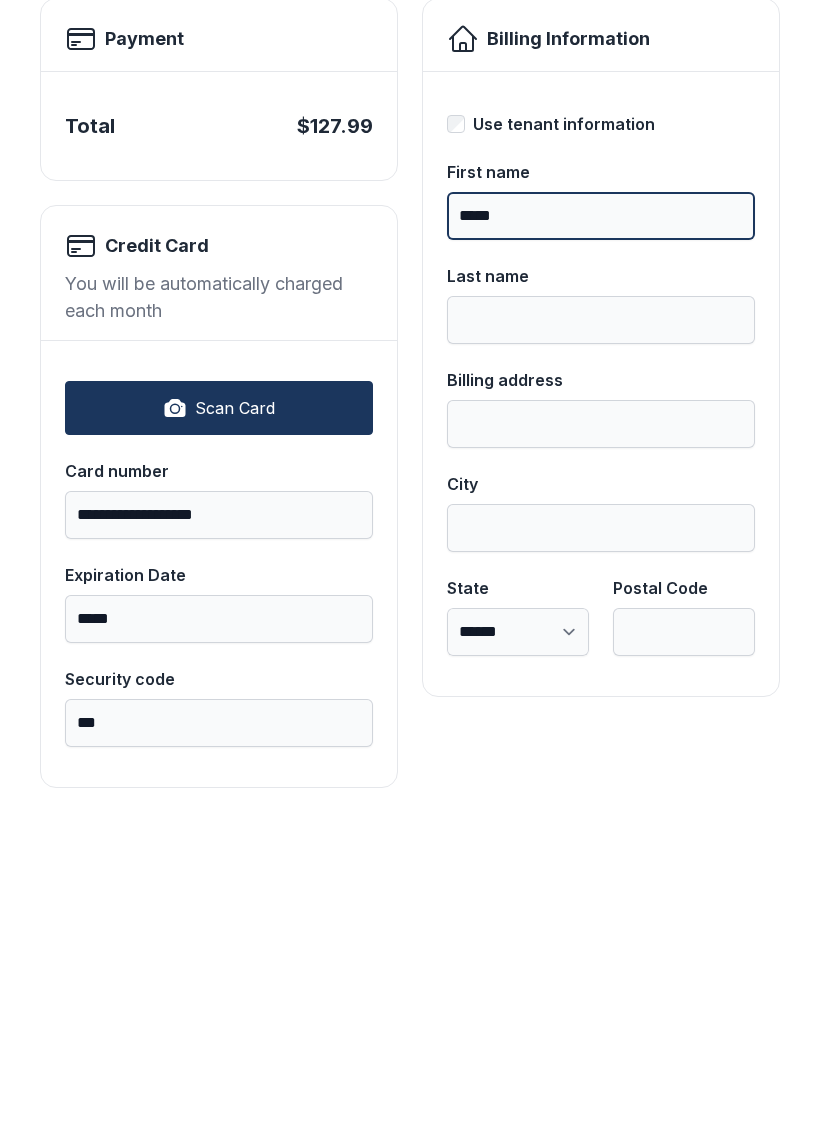 type on "*****" 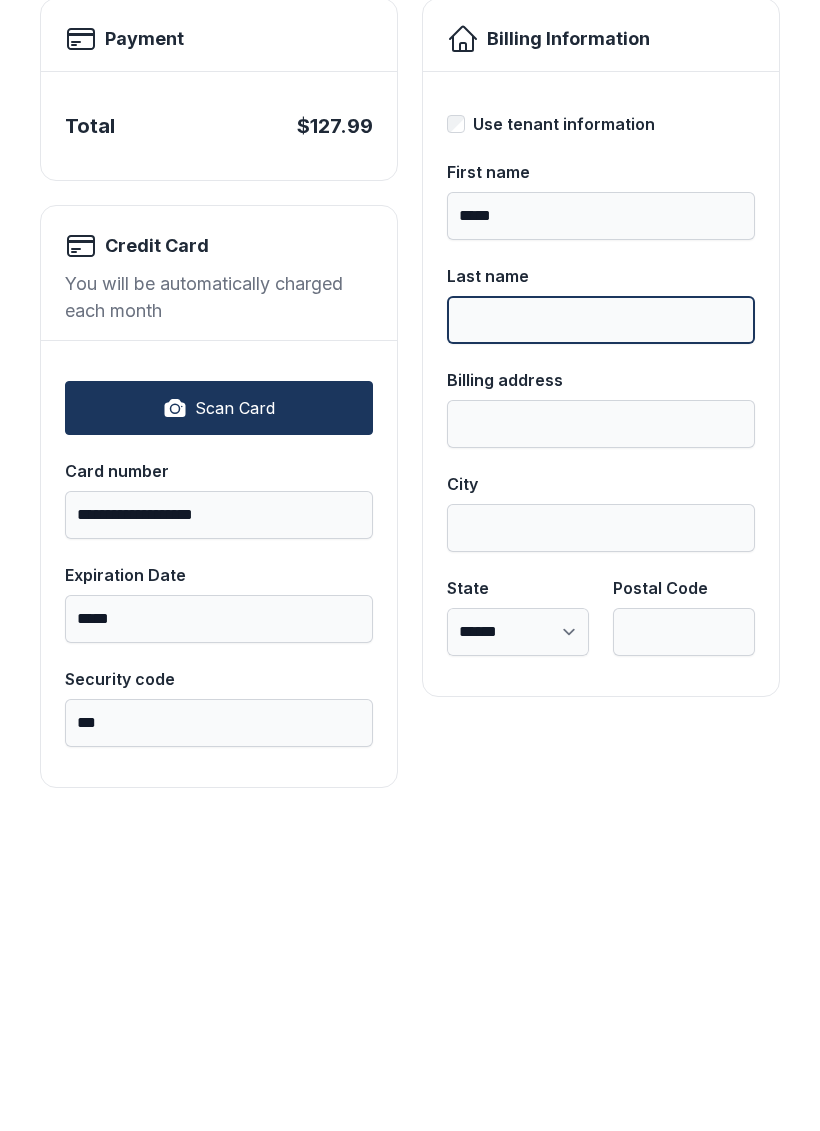 click on "Last name" at bounding box center [601, 632] 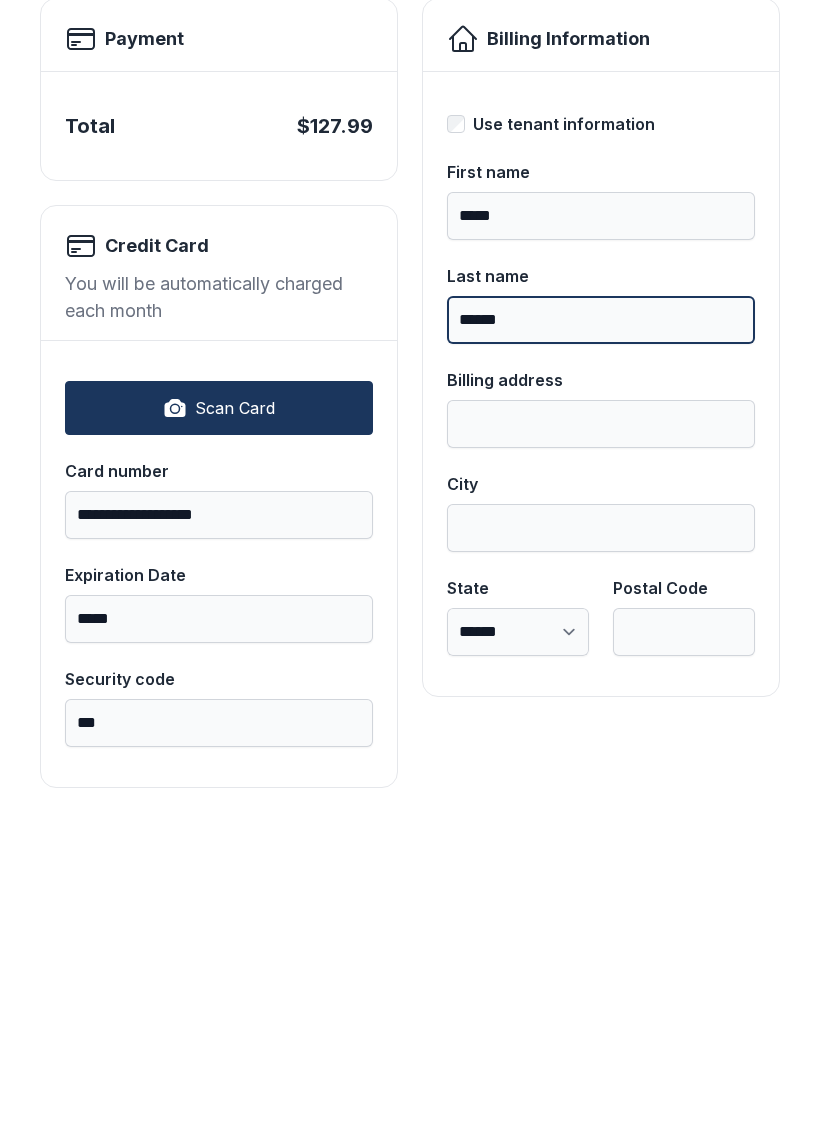 type on "******" 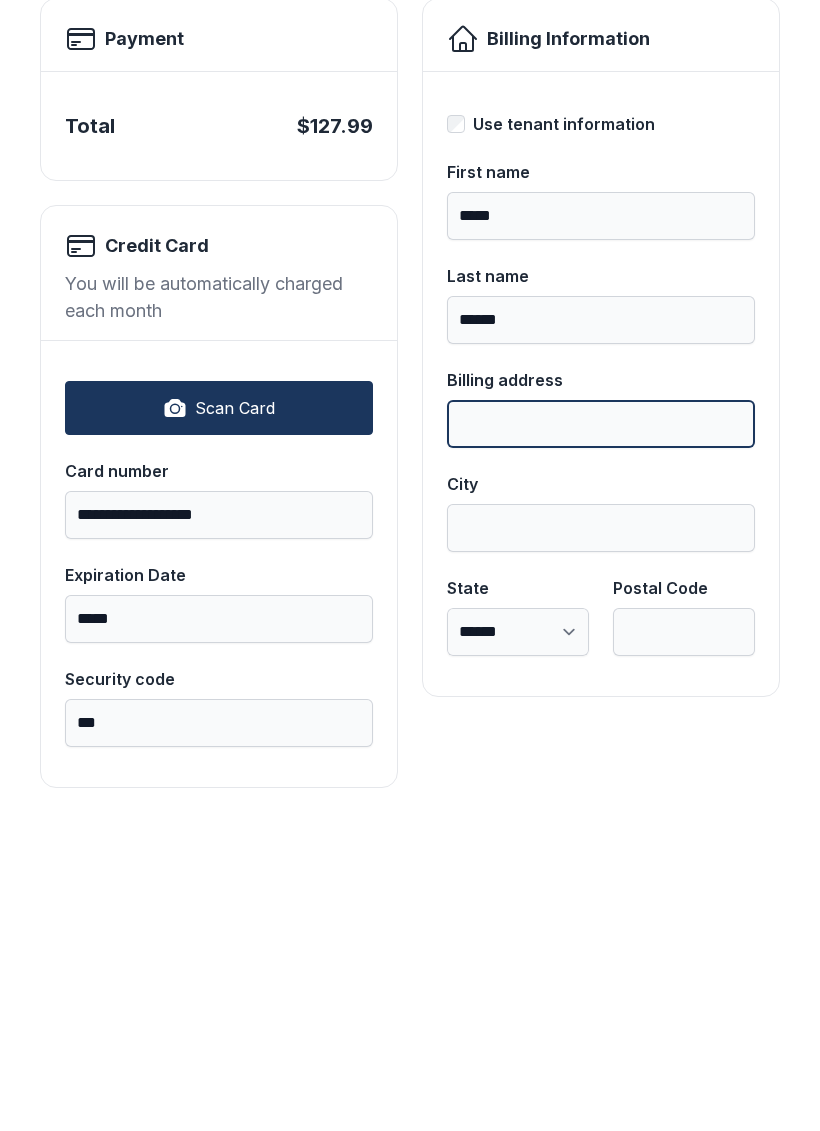 click on "Billing address" at bounding box center (601, 736) 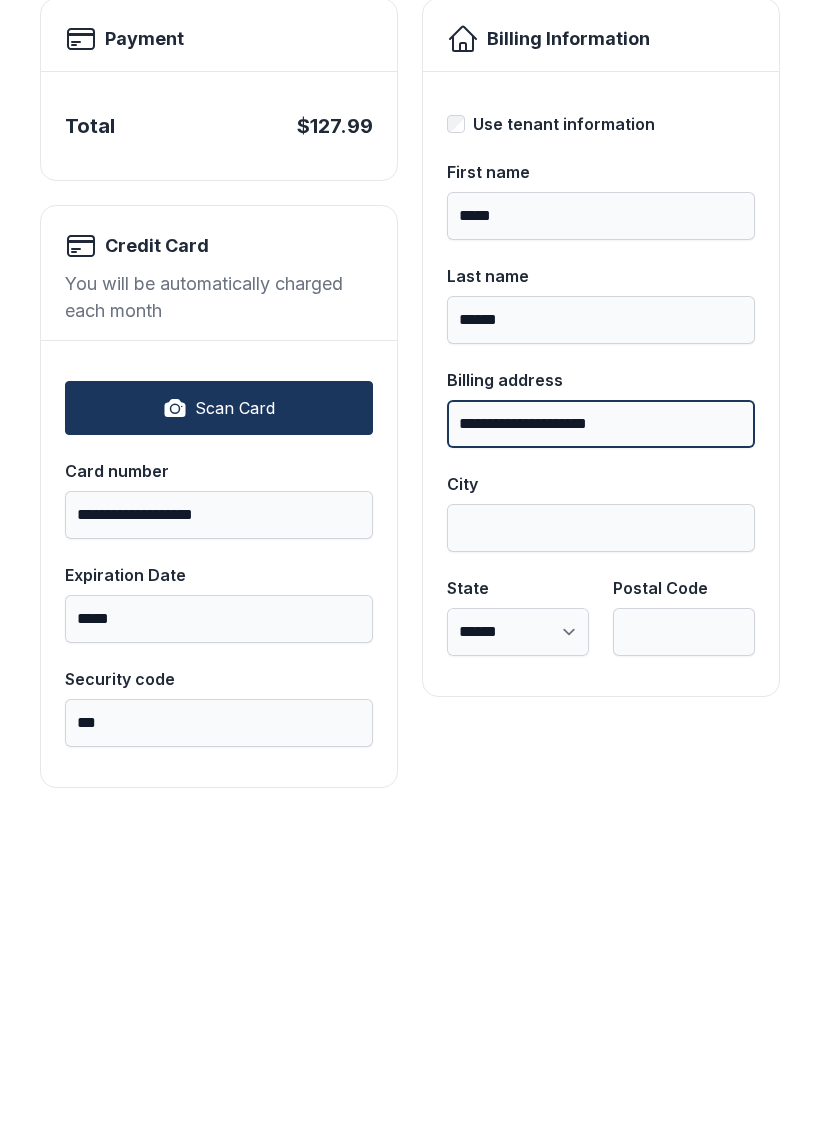 type on "**********" 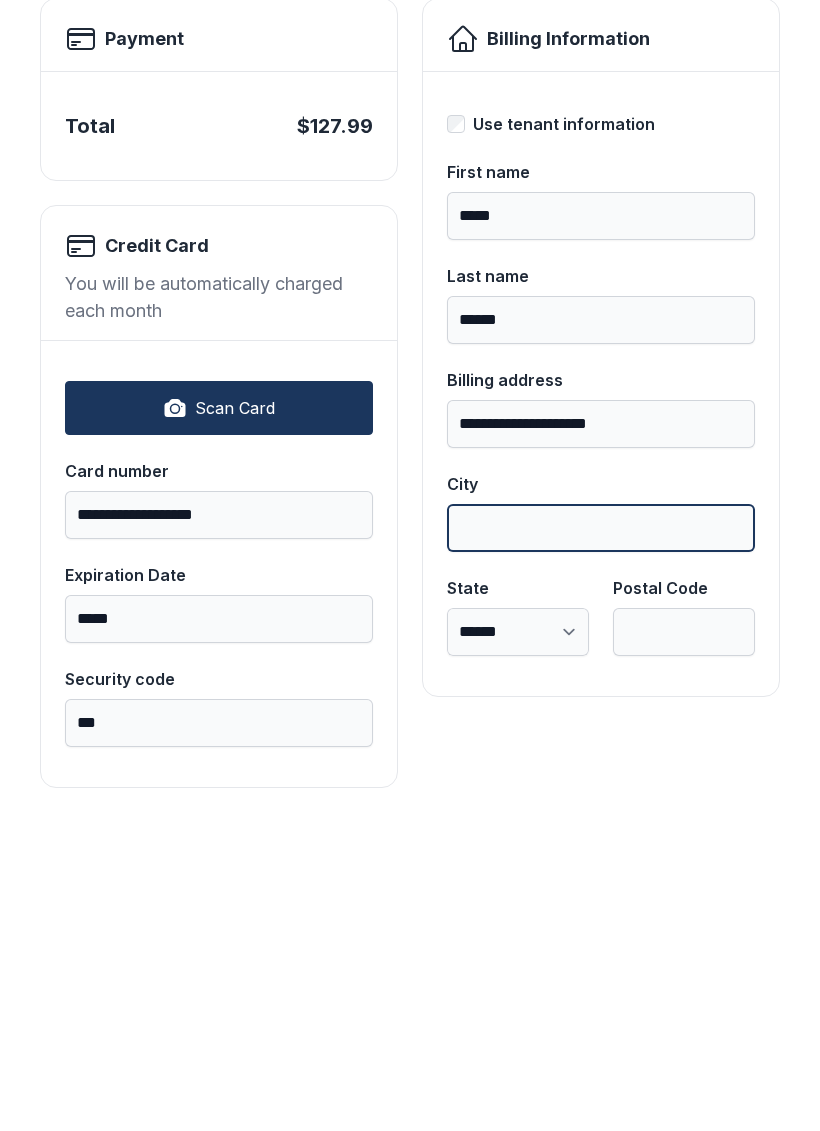 click on "City" at bounding box center [601, 840] 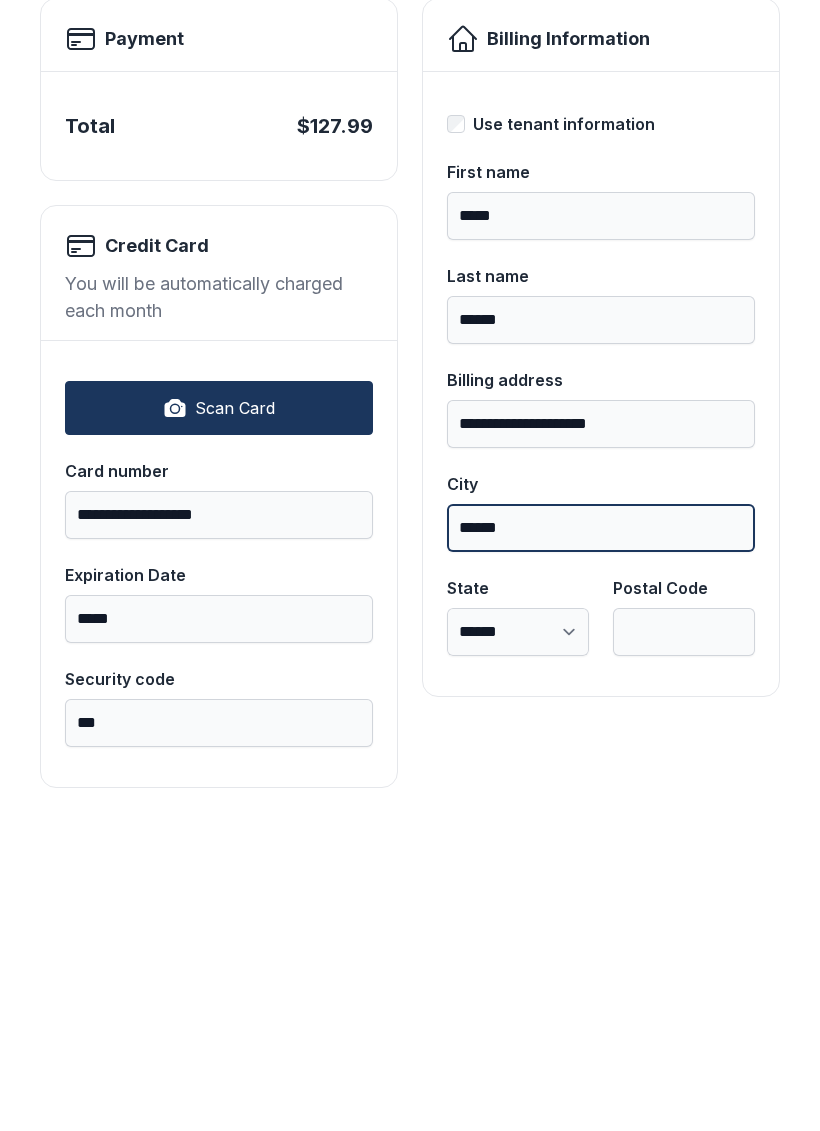 type on "******" 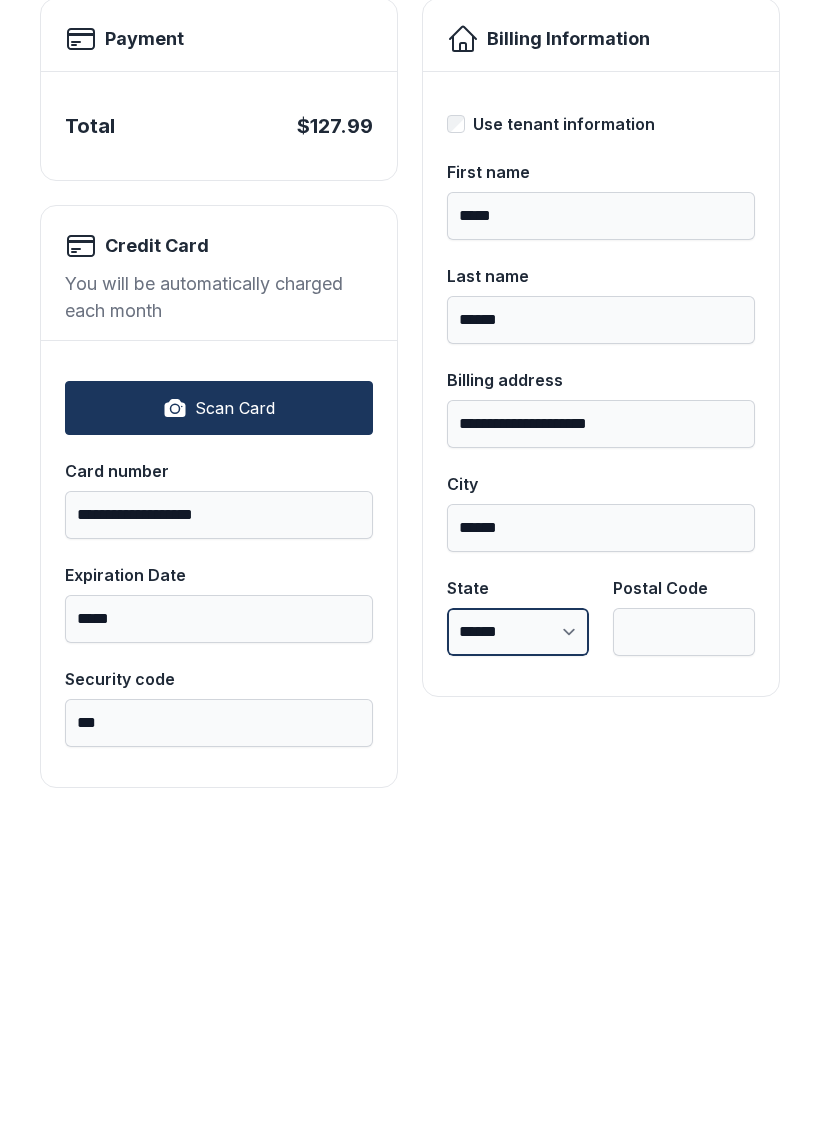 click on "**********" at bounding box center (518, 944) 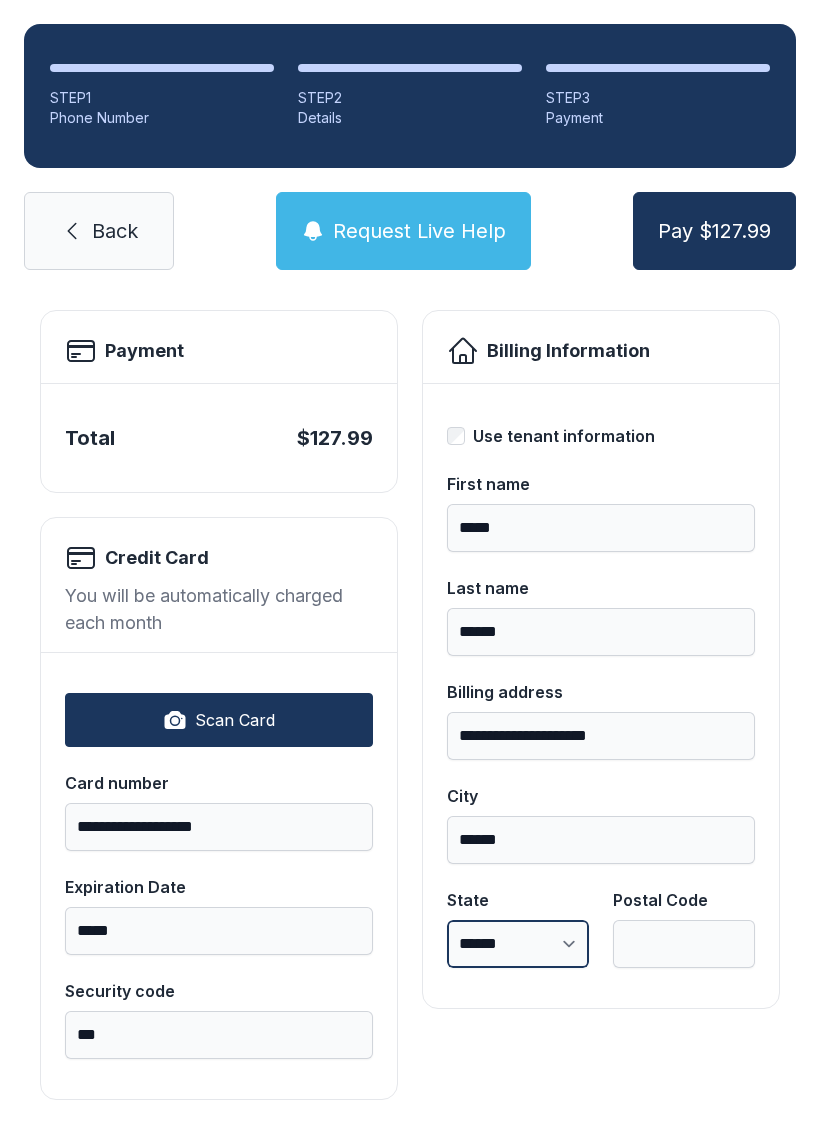 select on "**" 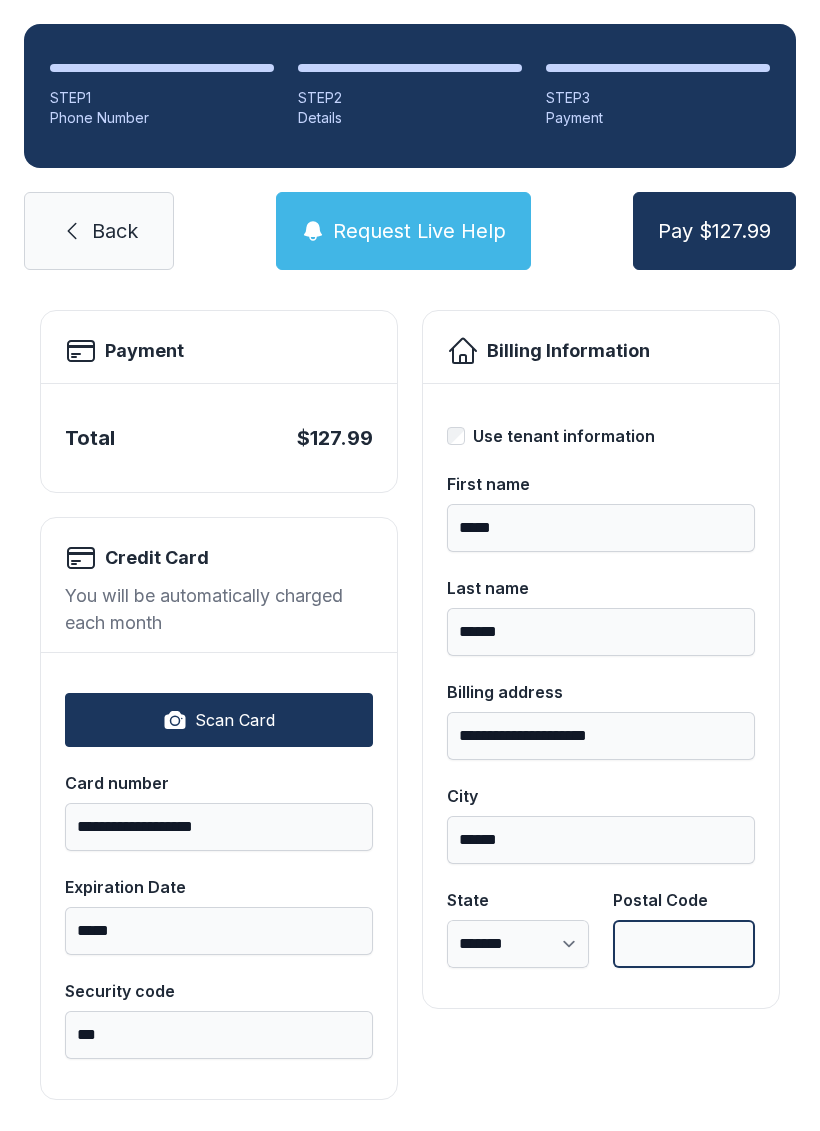 click on "Postal Code" at bounding box center [684, 944] 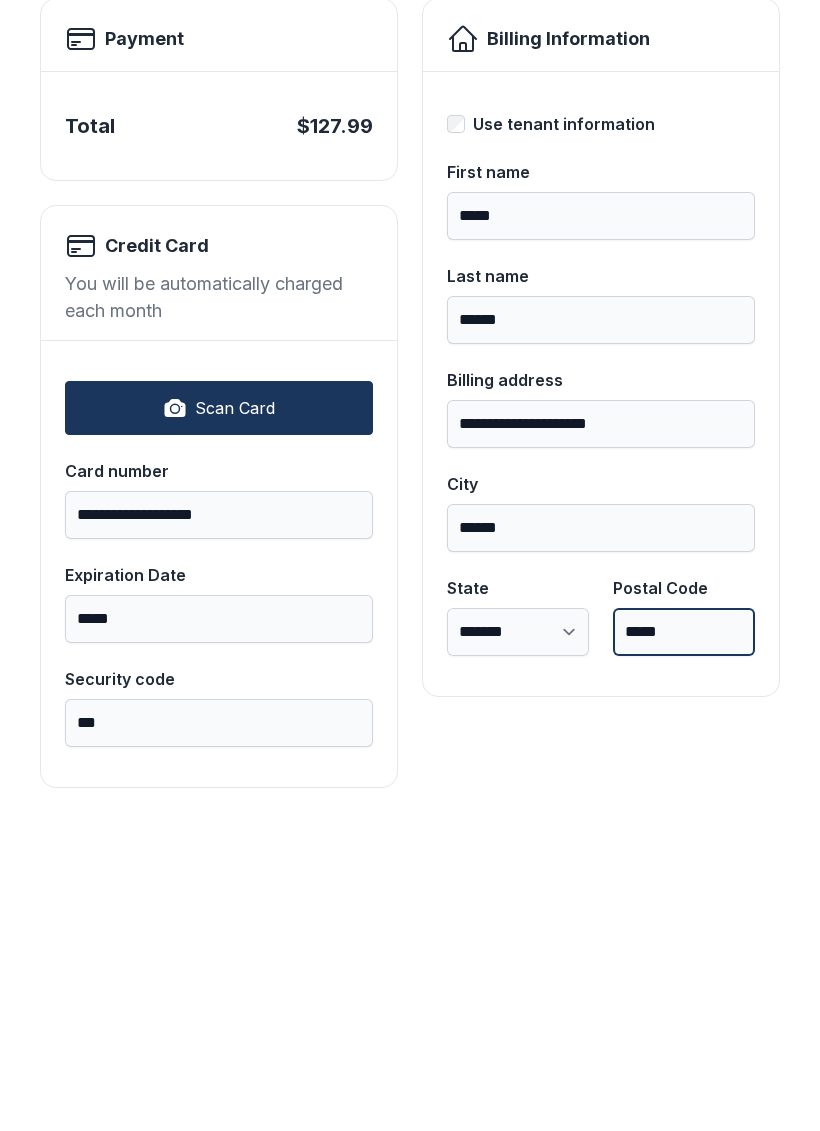type on "*****" 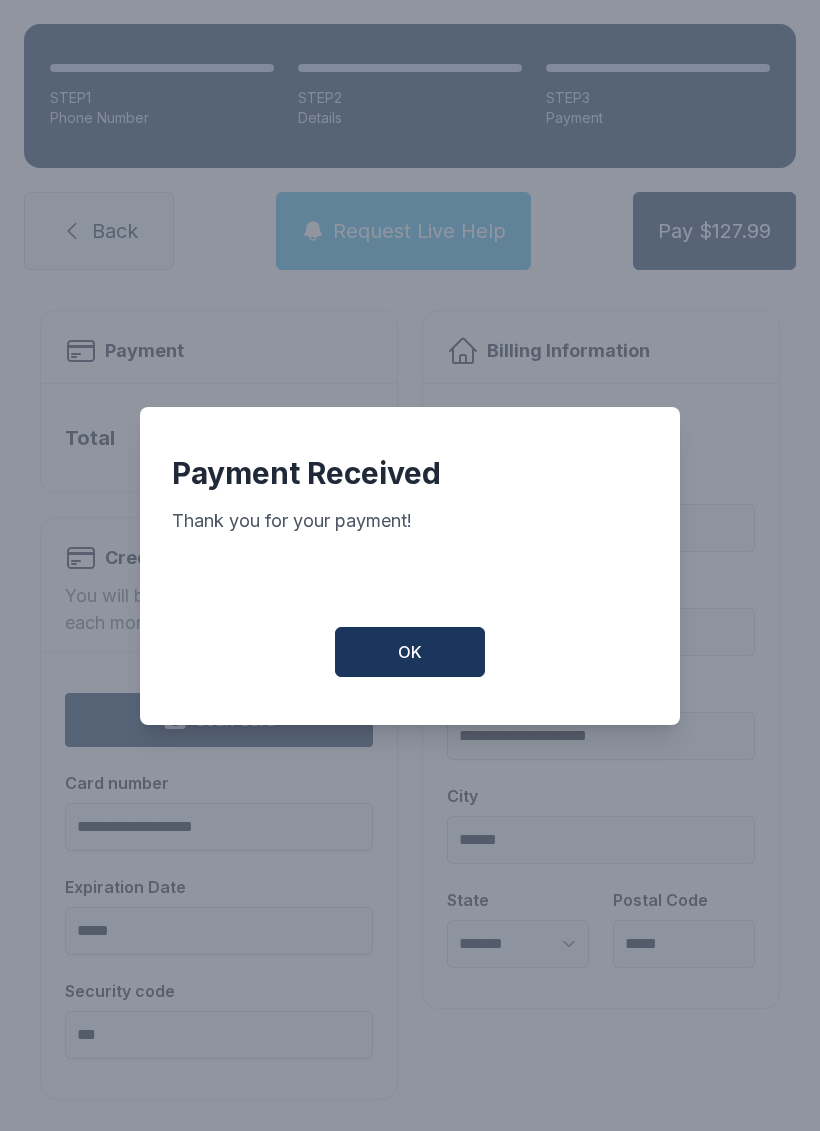 click on "OK" at bounding box center [410, 652] 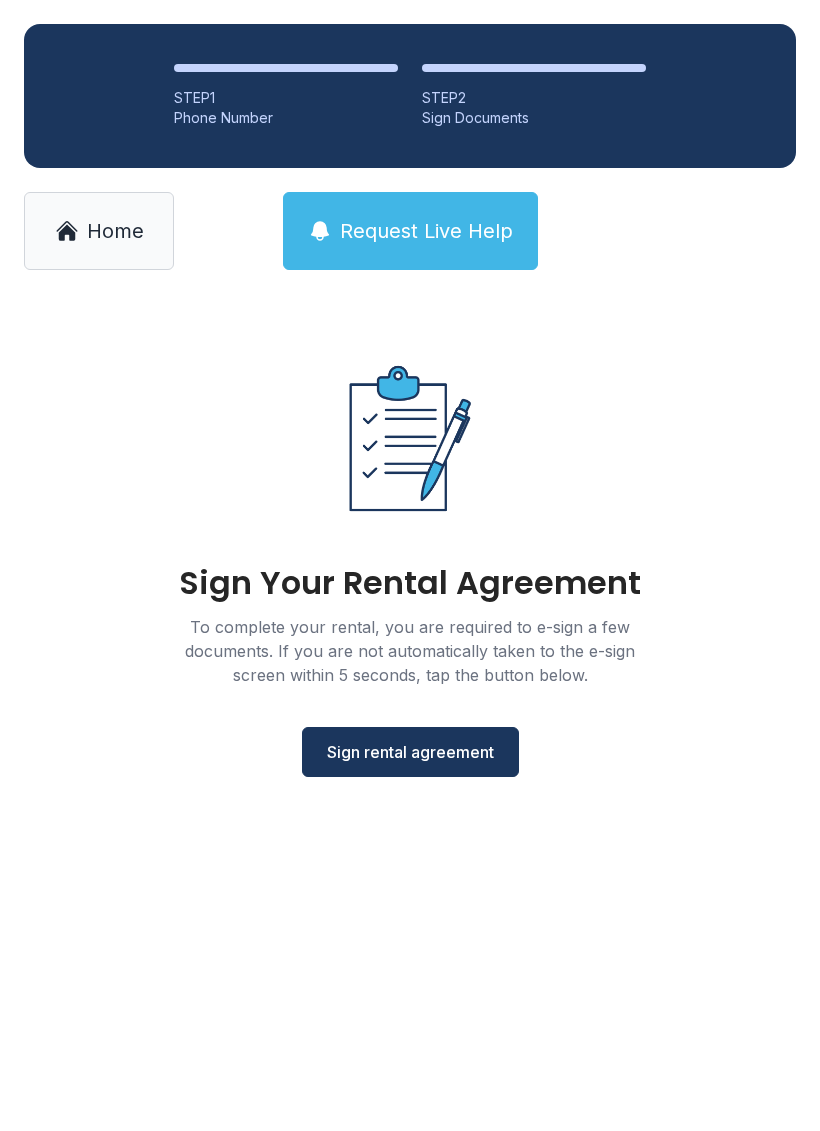 scroll, scrollTop: 0, scrollLeft: 0, axis: both 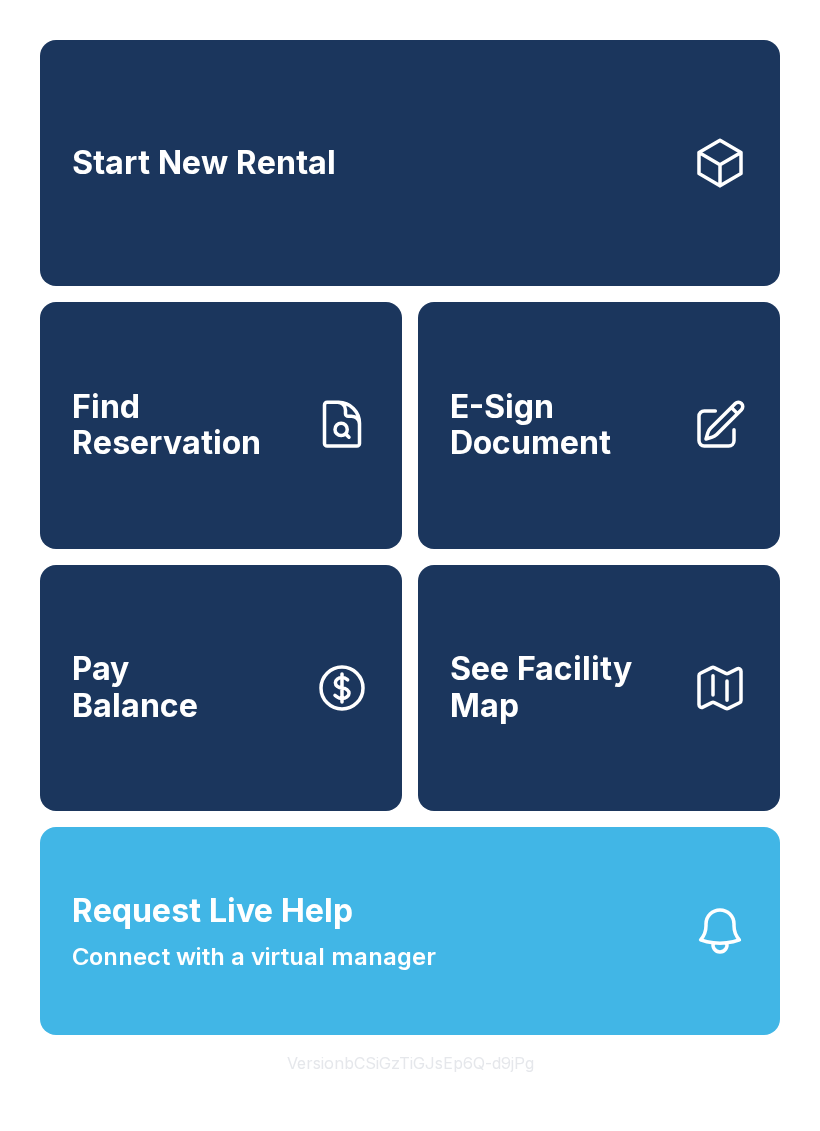 click on "Find Reservation" at bounding box center [221, 425] 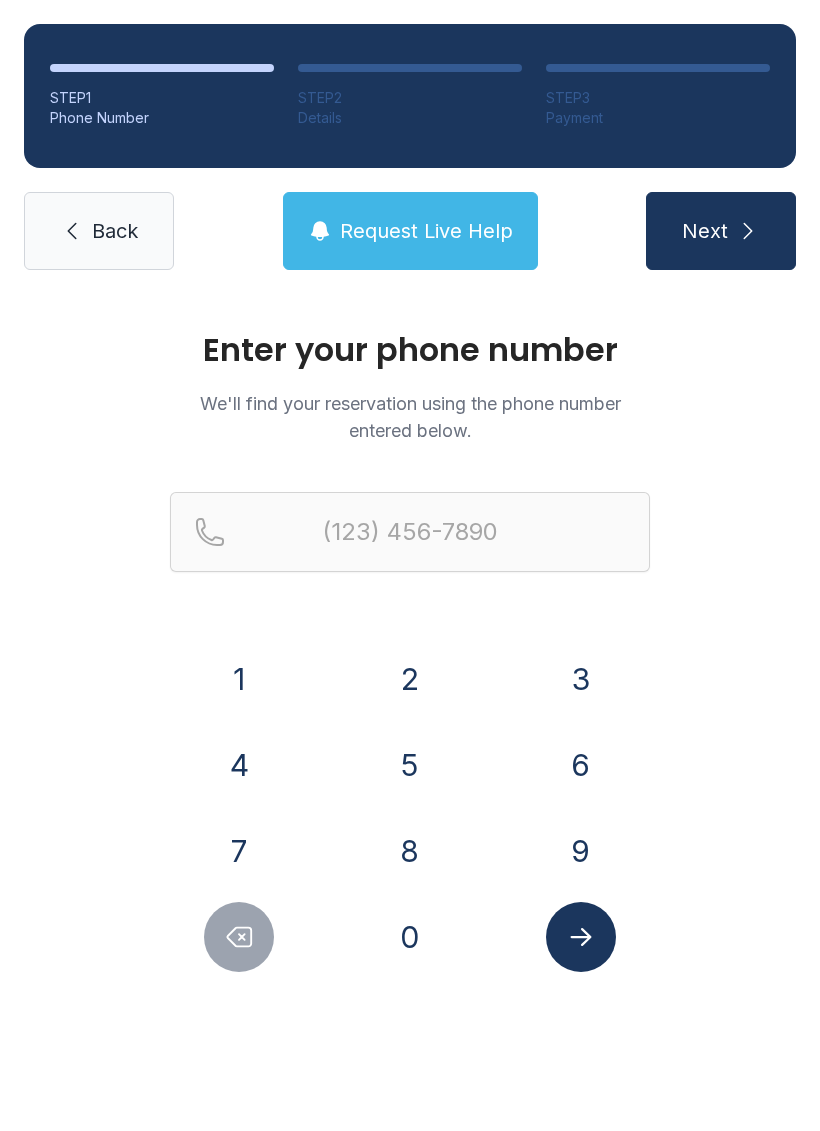 click on "Back" at bounding box center [115, 231] 